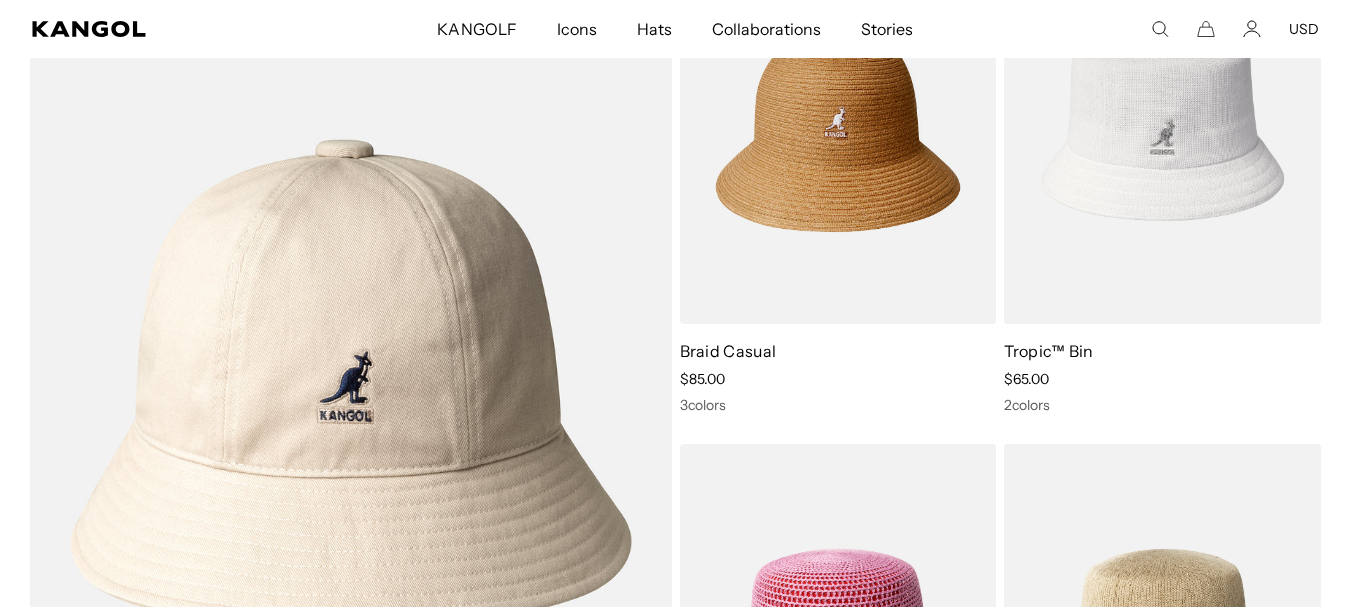 scroll, scrollTop: 1375, scrollLeft: 0, axis: vertical 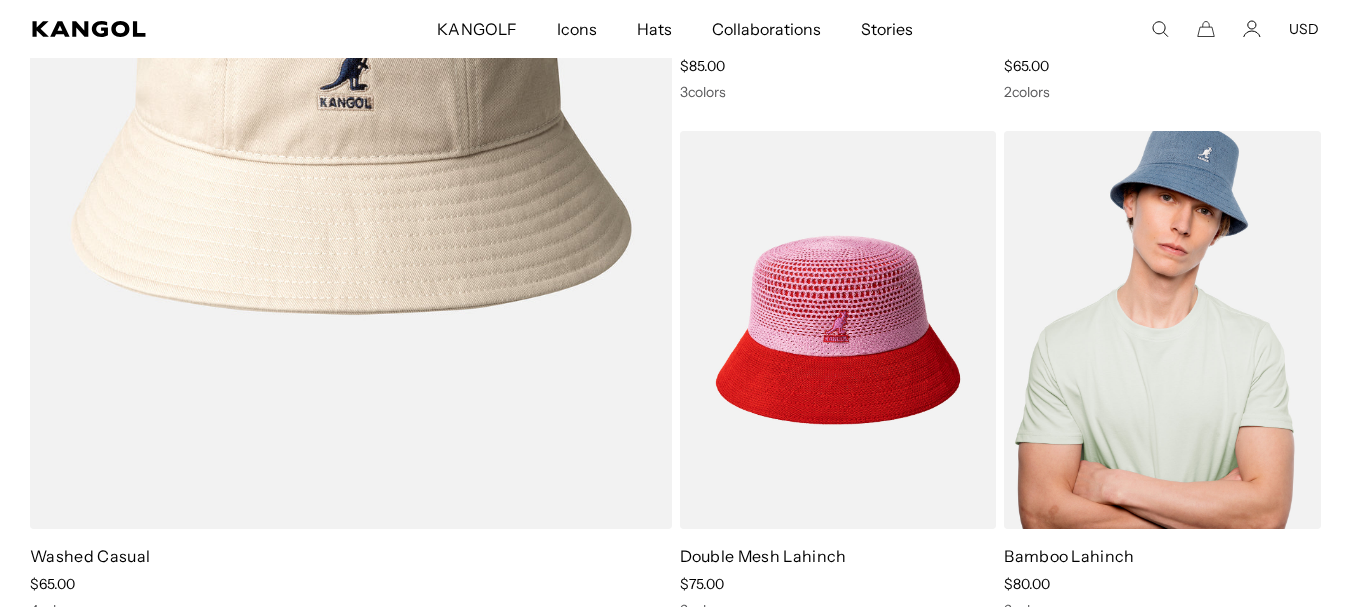 click at bounding box center [1162, 330] 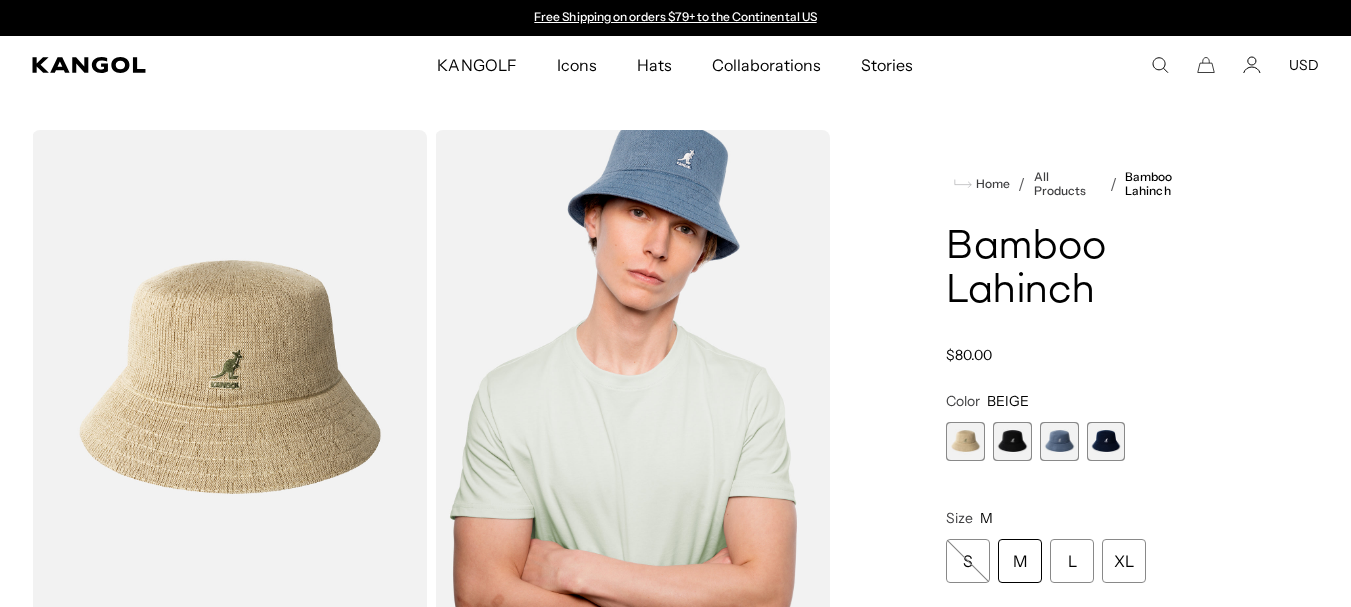 scroll, scrollTop: 62, scrollLeft: 0, axis: vertical 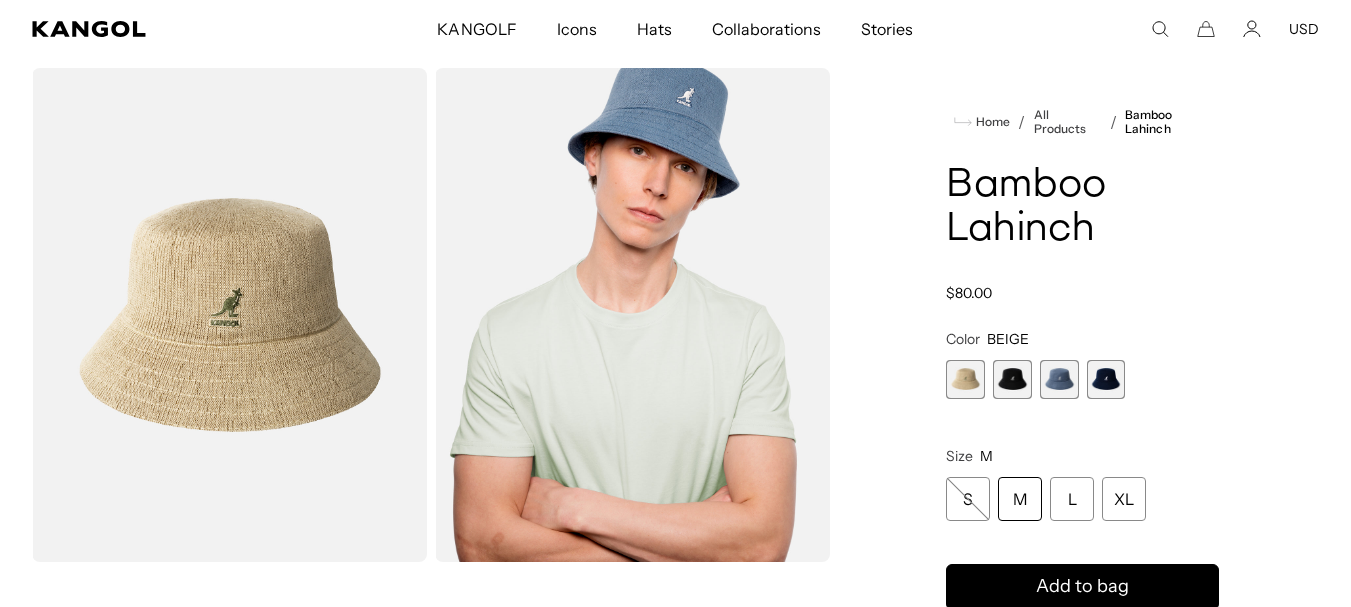 click at bounding box center [1012, 379] 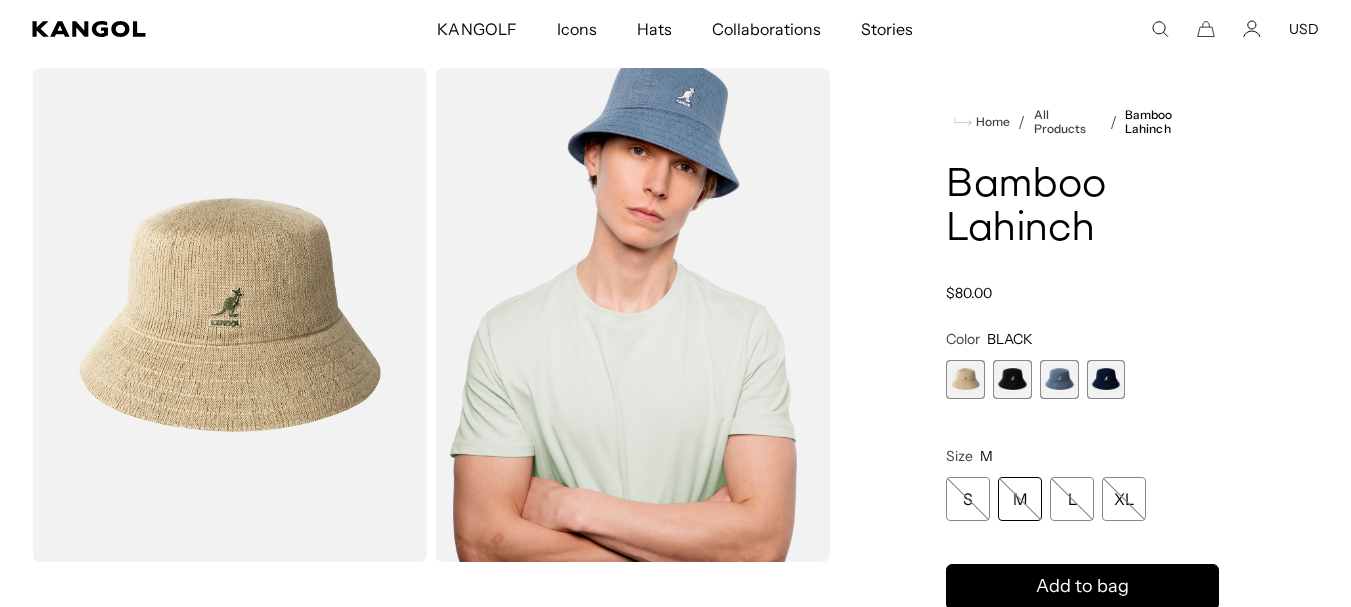 scroll, scrollTop: 62, scrollLeft: 0, axis: vertical 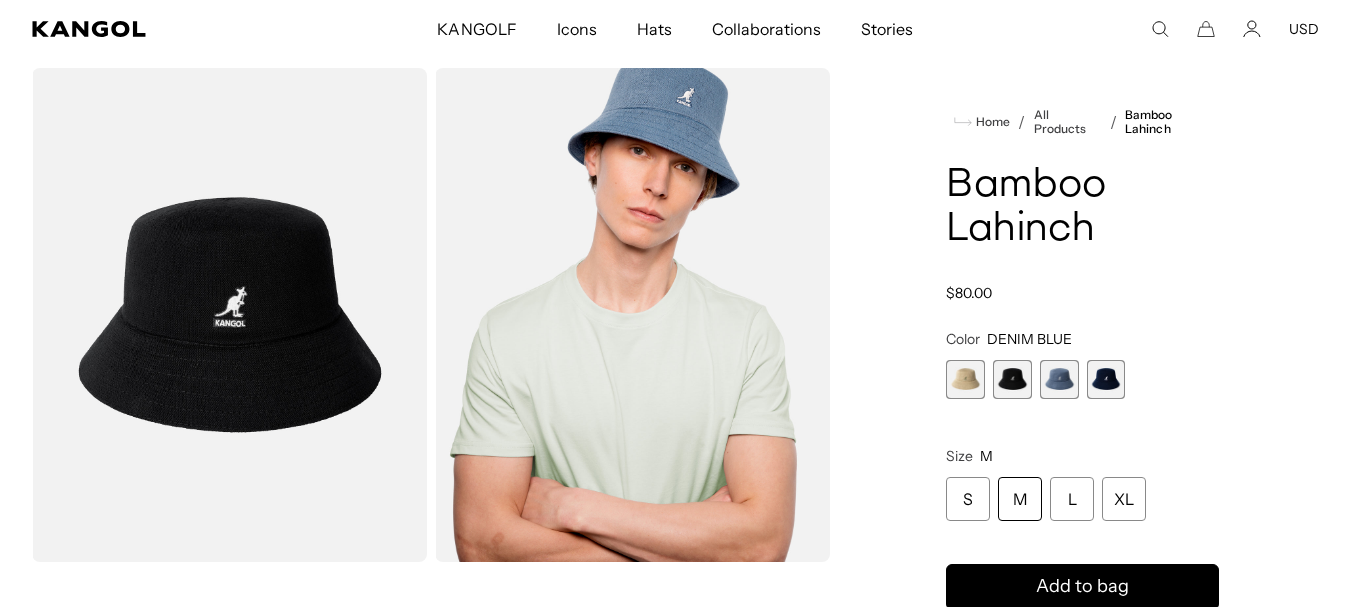 click at bounding box center [1106, 379] 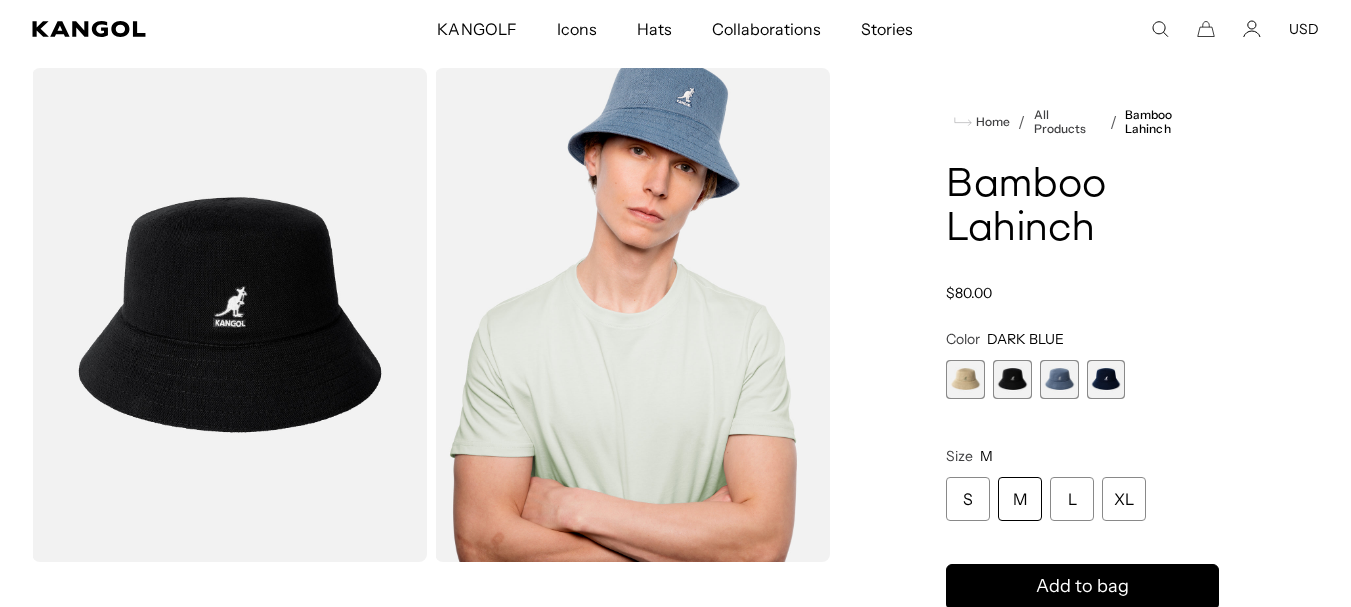 click on "BEIGE
Variant sold out or unavailable
BLACK
Variant sold out or unavailable
DENIM BLUE
Variant sold out or unavailable
DARK BLUE
Variant sold out or unavailable" at bounding box center [1082, 379] 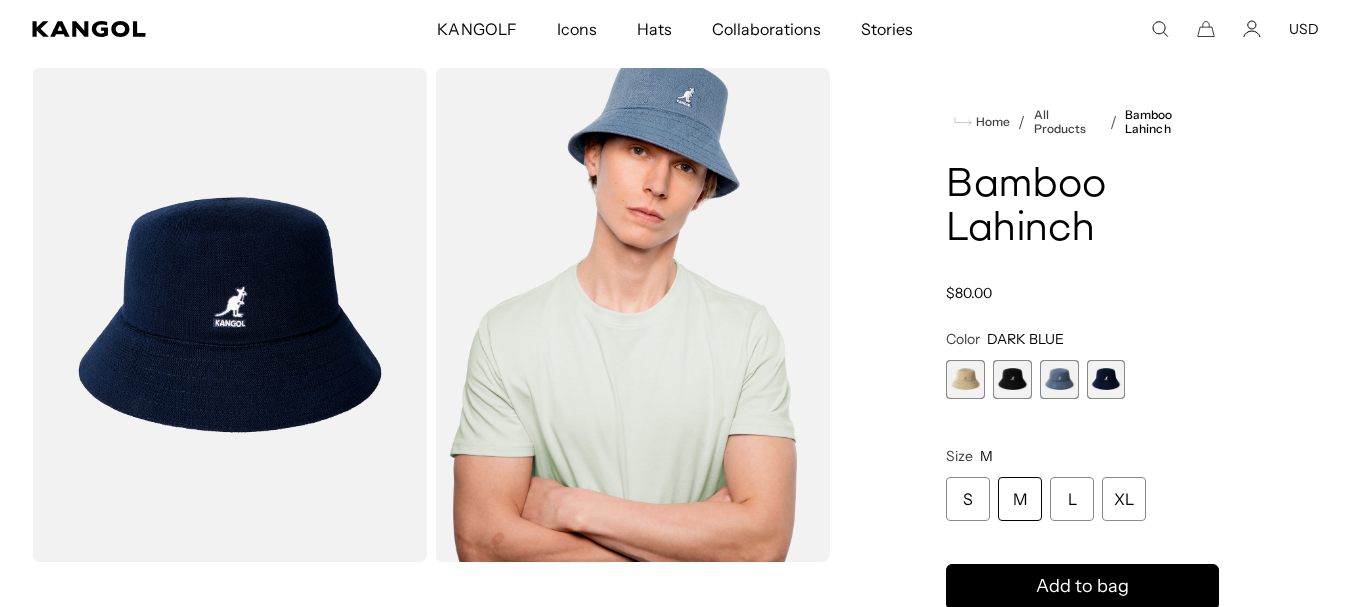 scroll, scrollTop: 0, scrollLeft: 0, axis: both 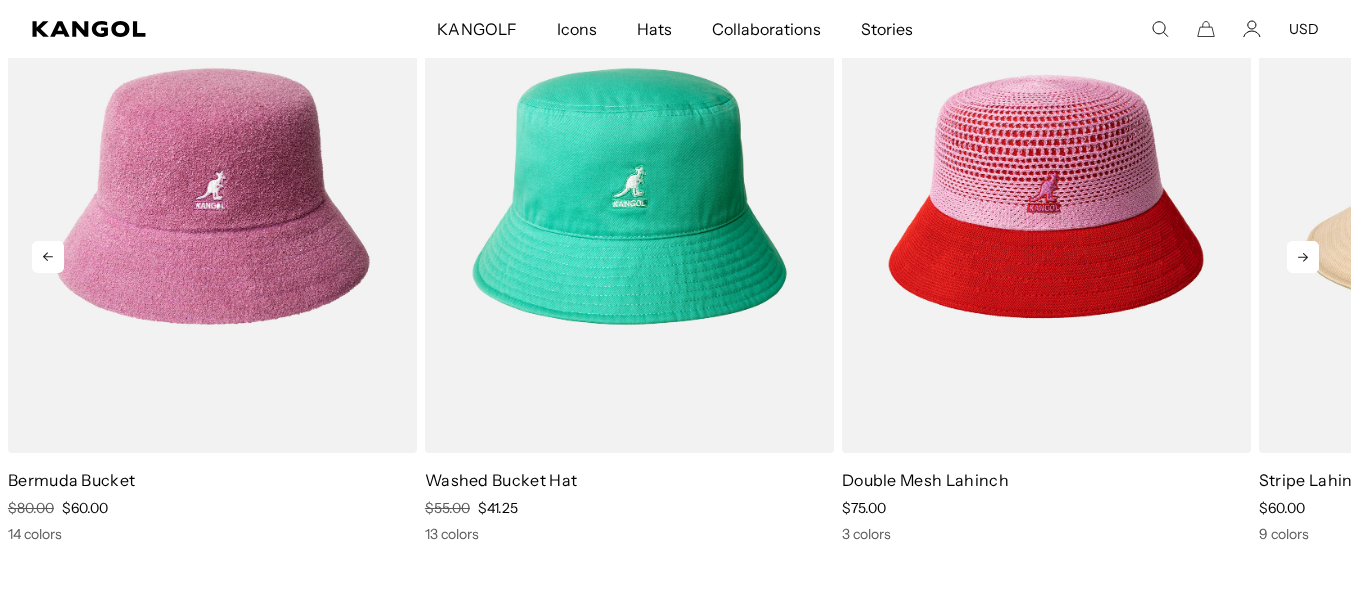 click 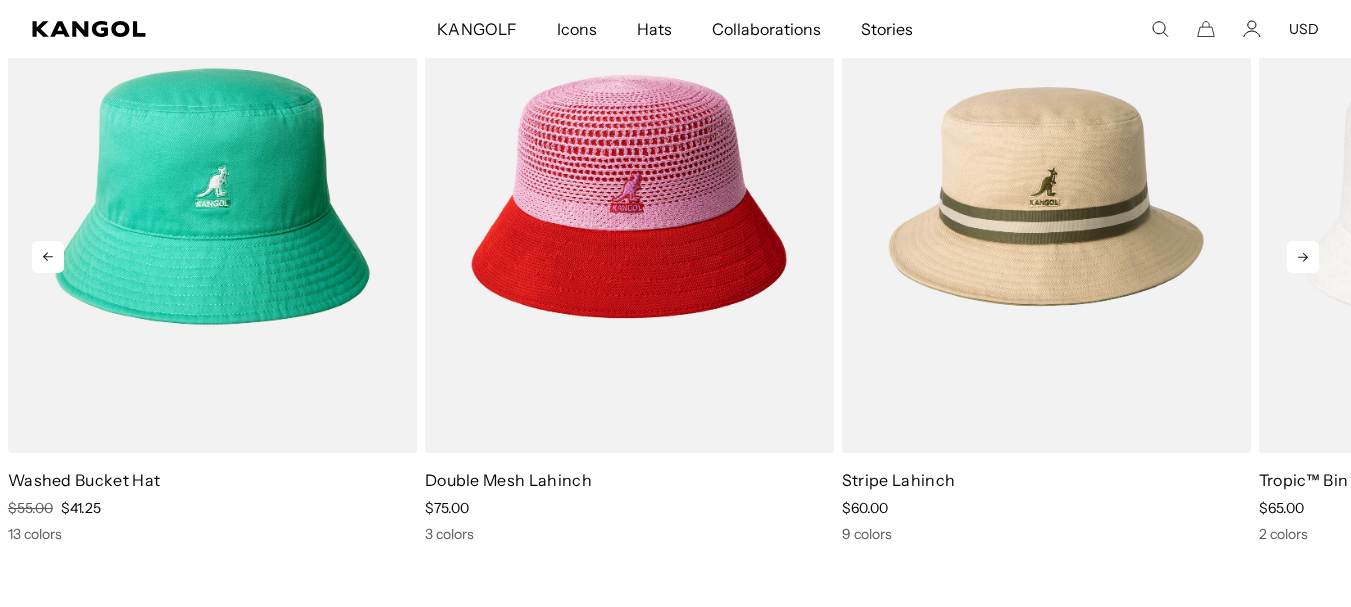 scroll, scrollTop: 0, scrollLeft: 0, axis: both 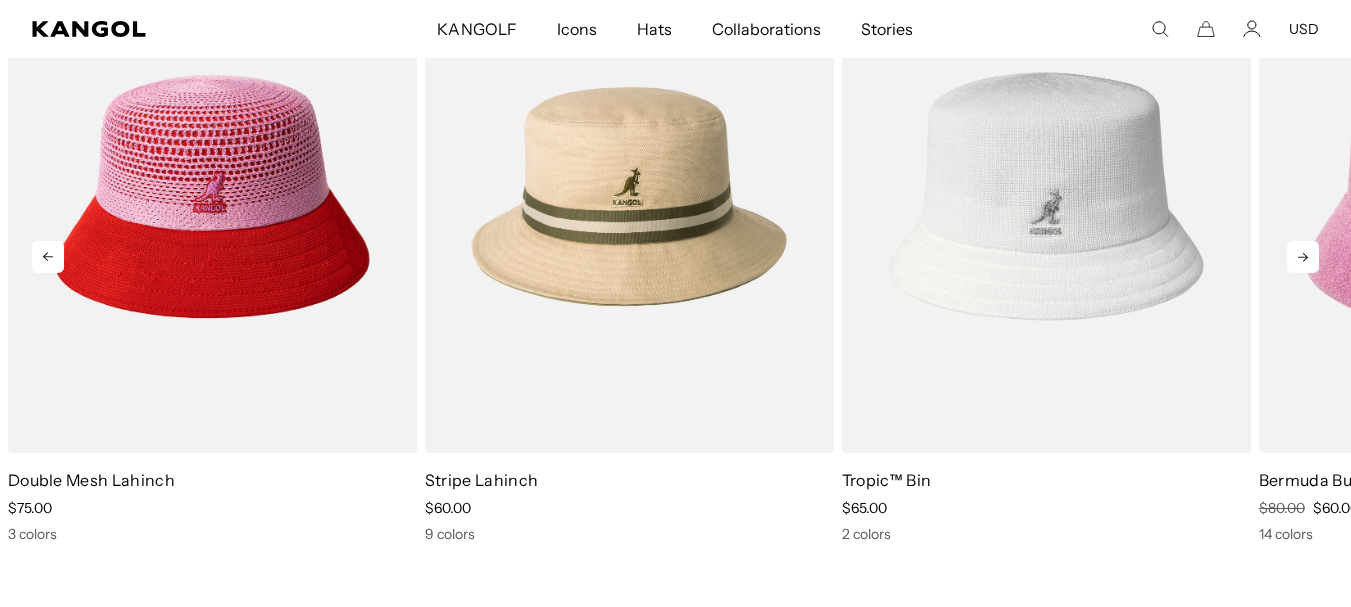 click 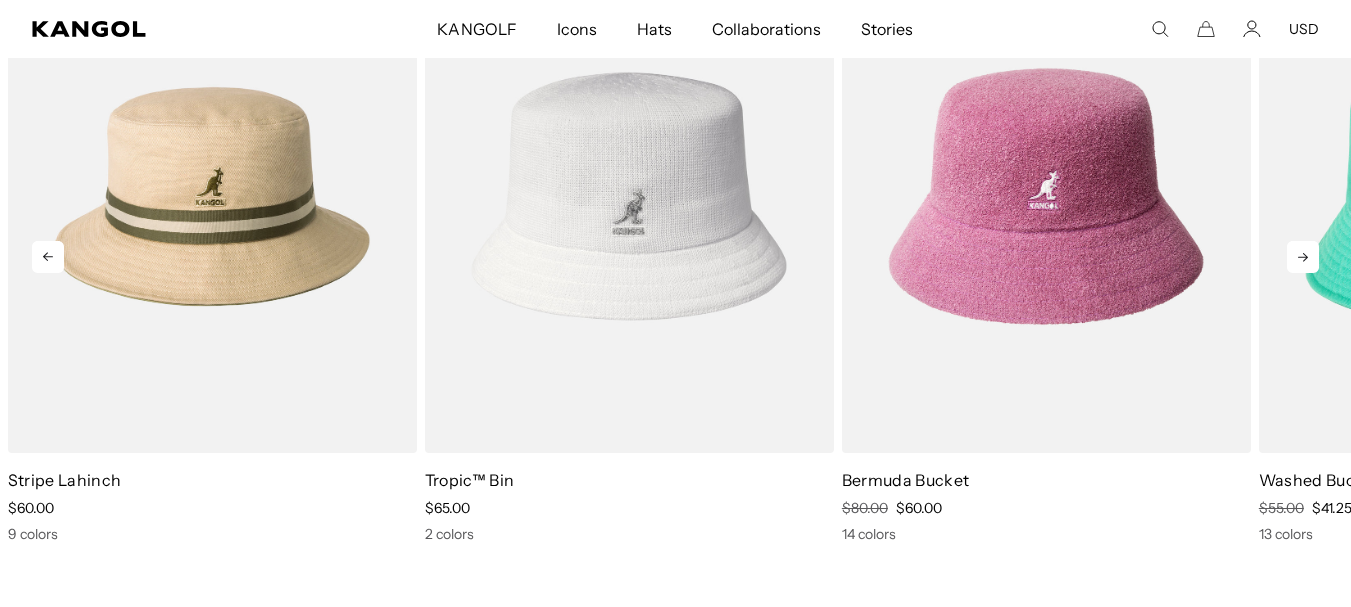 click 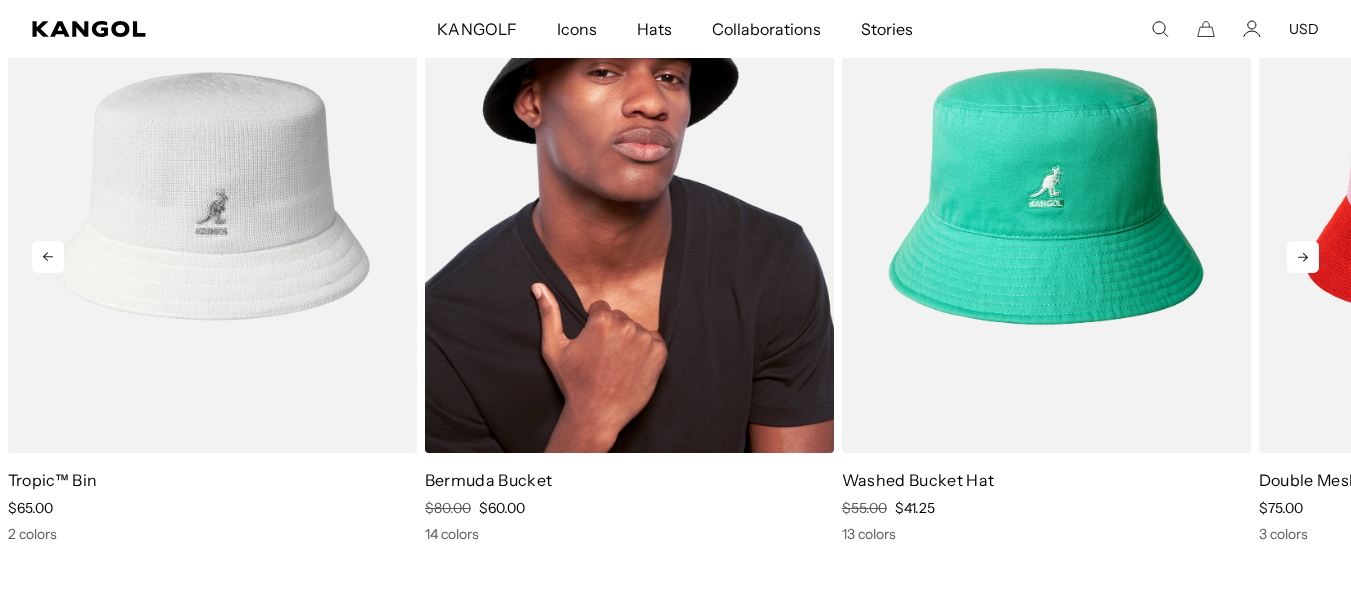 scroll, scrollTop: 0, scrollLeft: 412, axis: horizontal 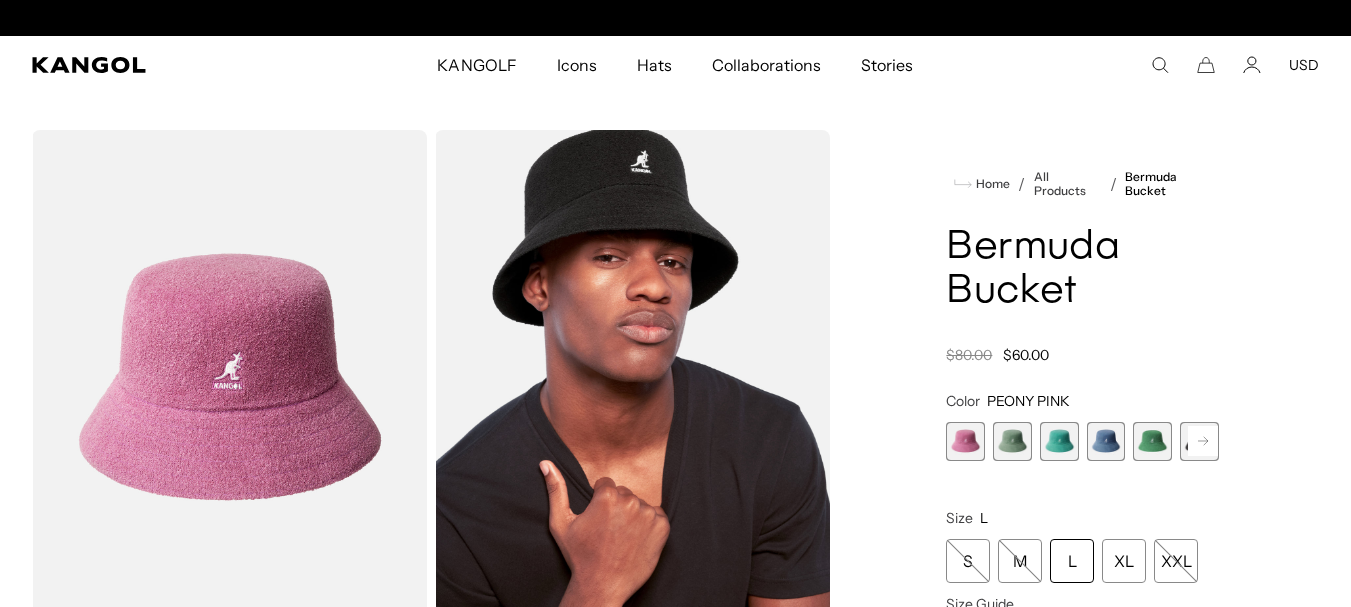 click at bounding box center (229, 377) 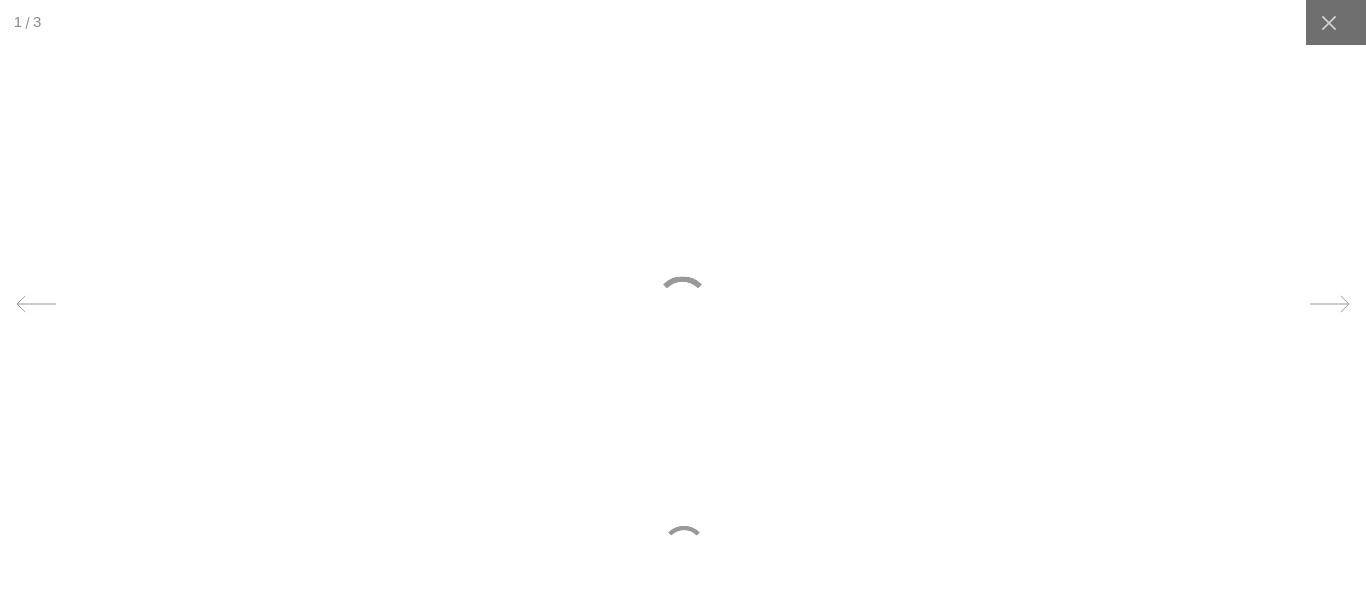 scroll, scrollTop: 39, scrollLeft: 0, axis: vertical 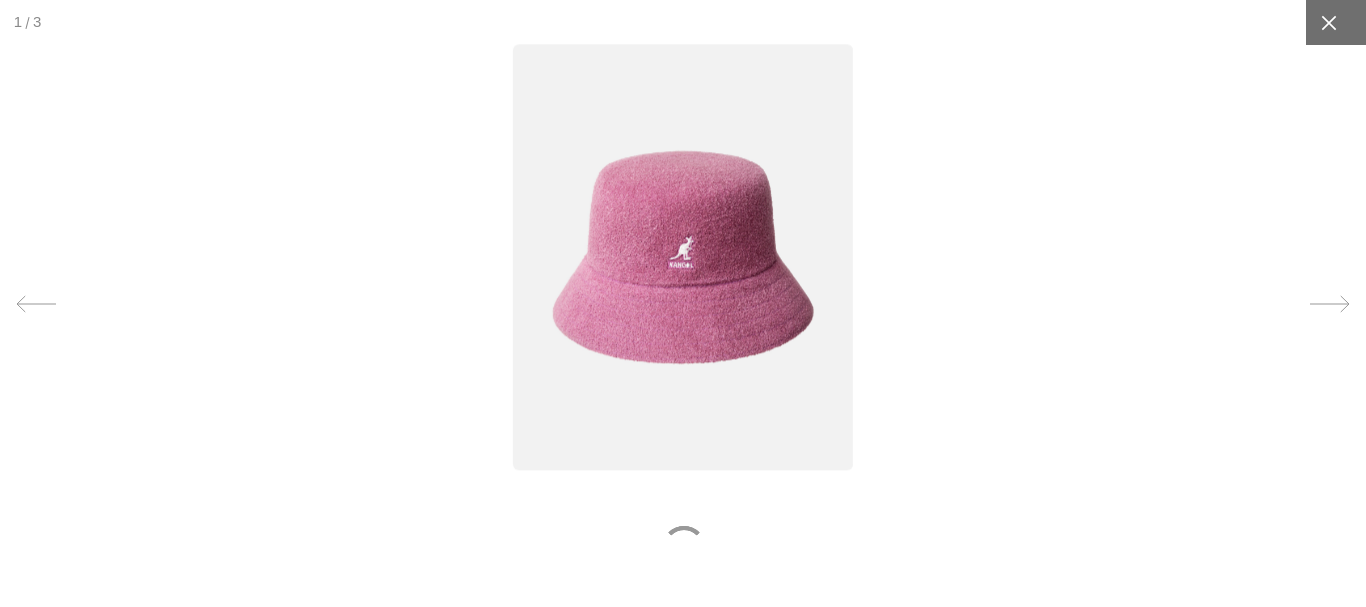 click at bounding box center (683, 303) 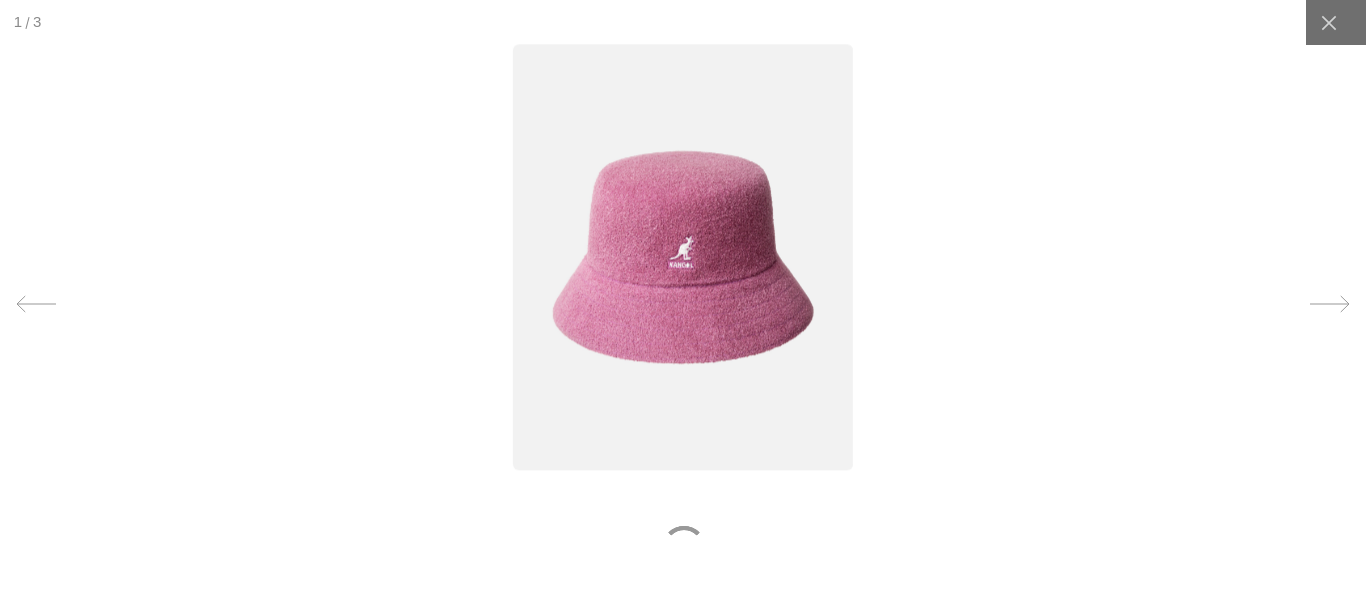 click on "KANGOLF
KANGOLF
Shop the KANGOLF Collection
Golf Accessories
All Golf
Icons
Icons" at bounding box center (675, 29) 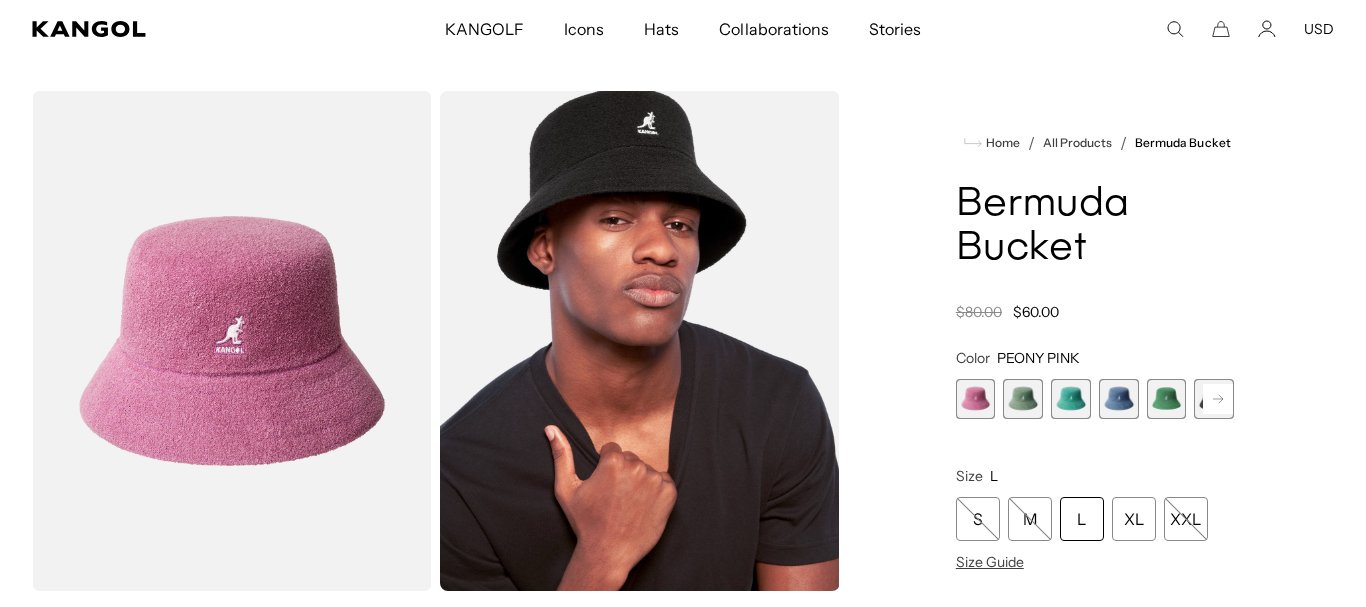 click on "L" at bounding box center (1082, 519) 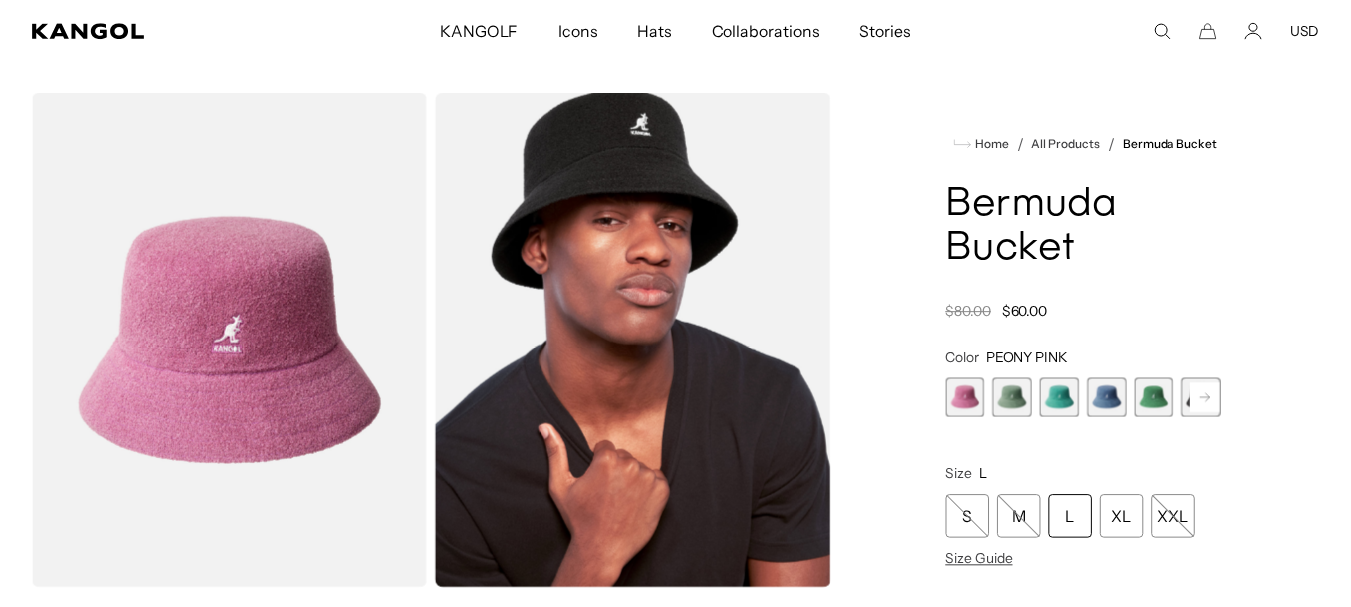scroll, scrollTop: 0, scrollLeft: 0, axis: both 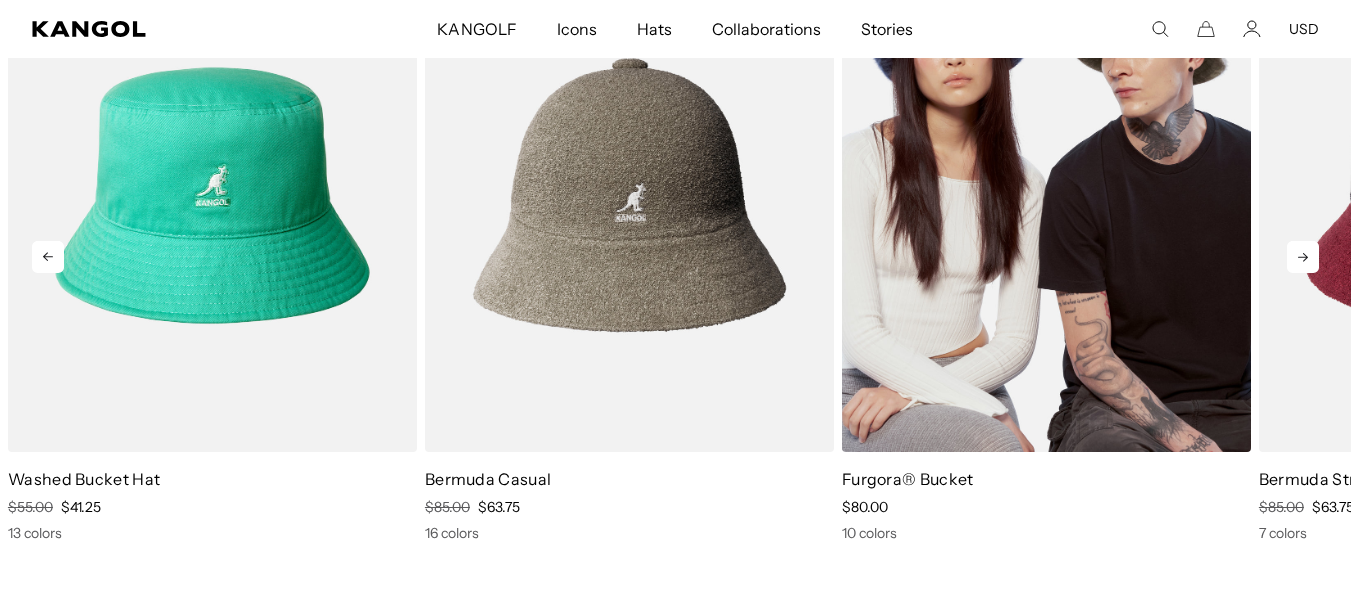 click at bounding box center [1046, 195] 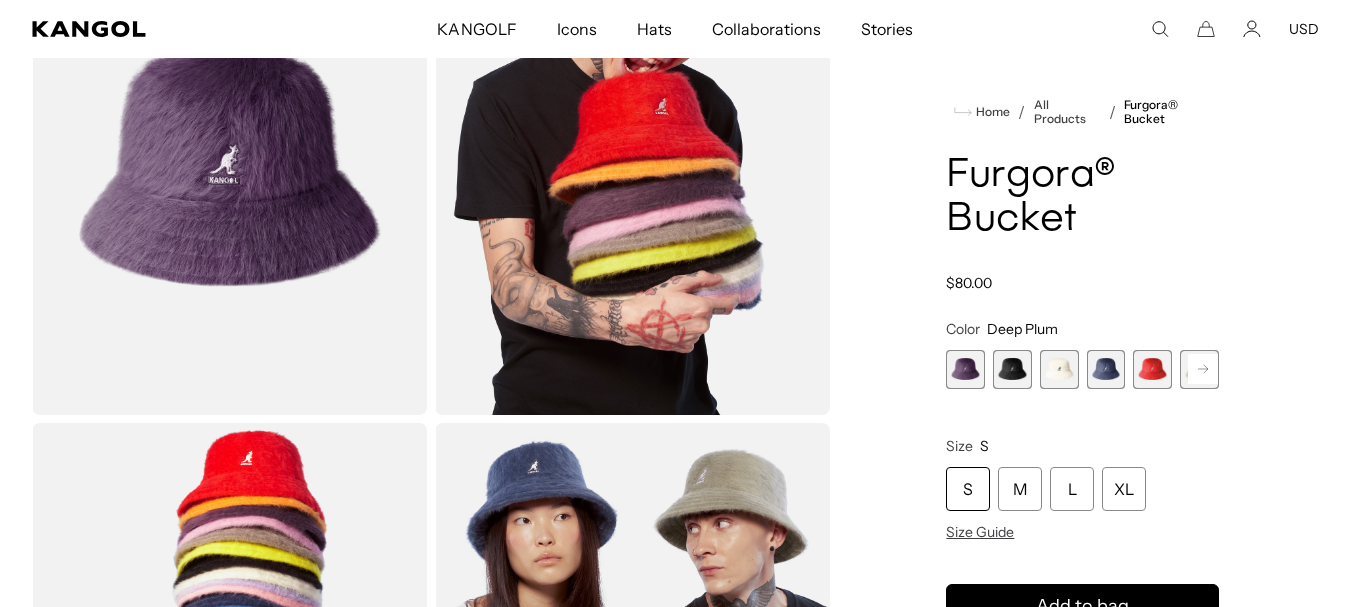 scroll, scrollTop: 209, scrollLeft: 0, axis: vertical 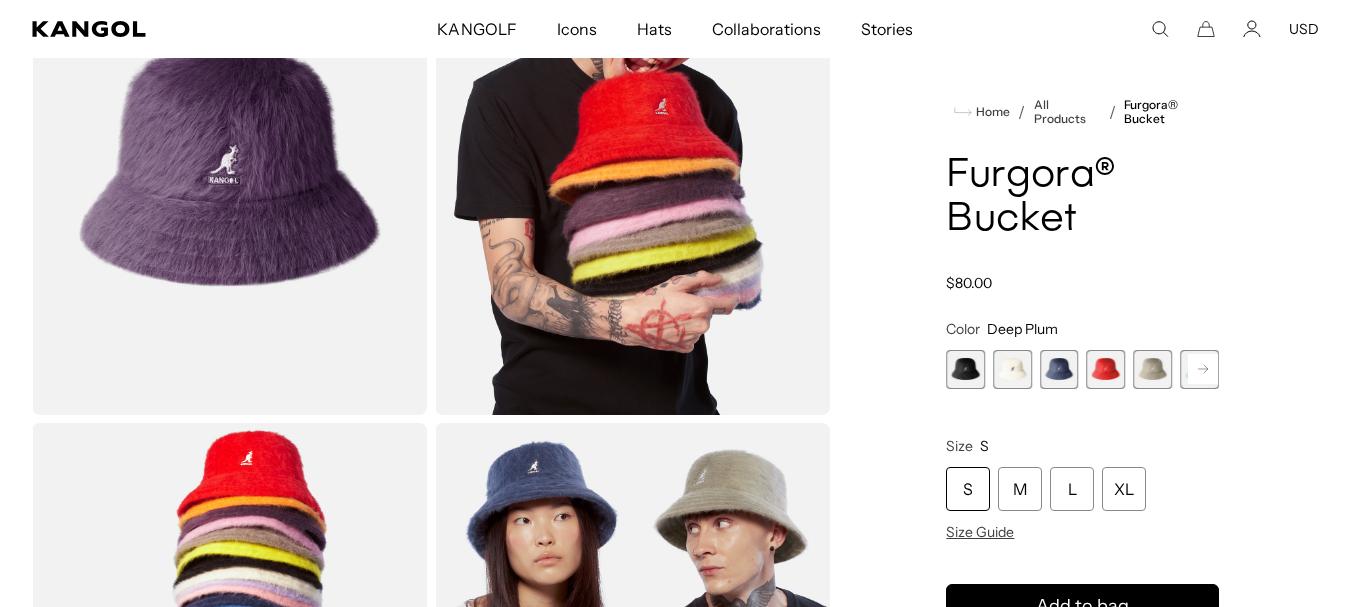 click 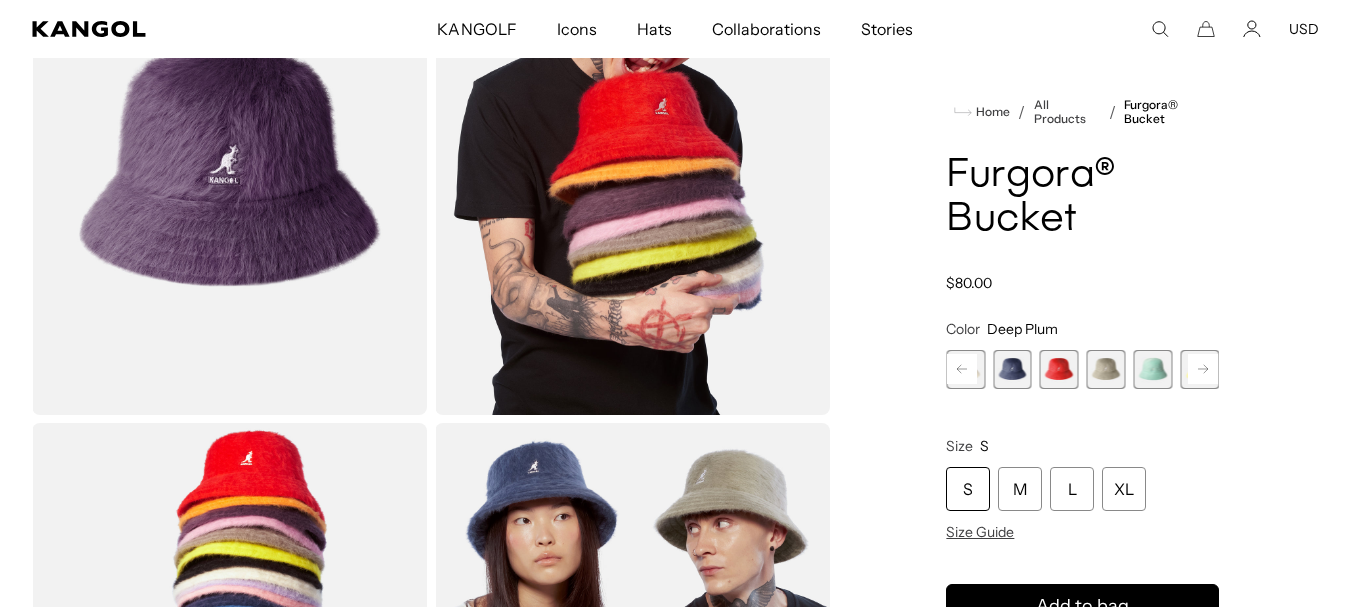 click at bounding box center [1152, 369] 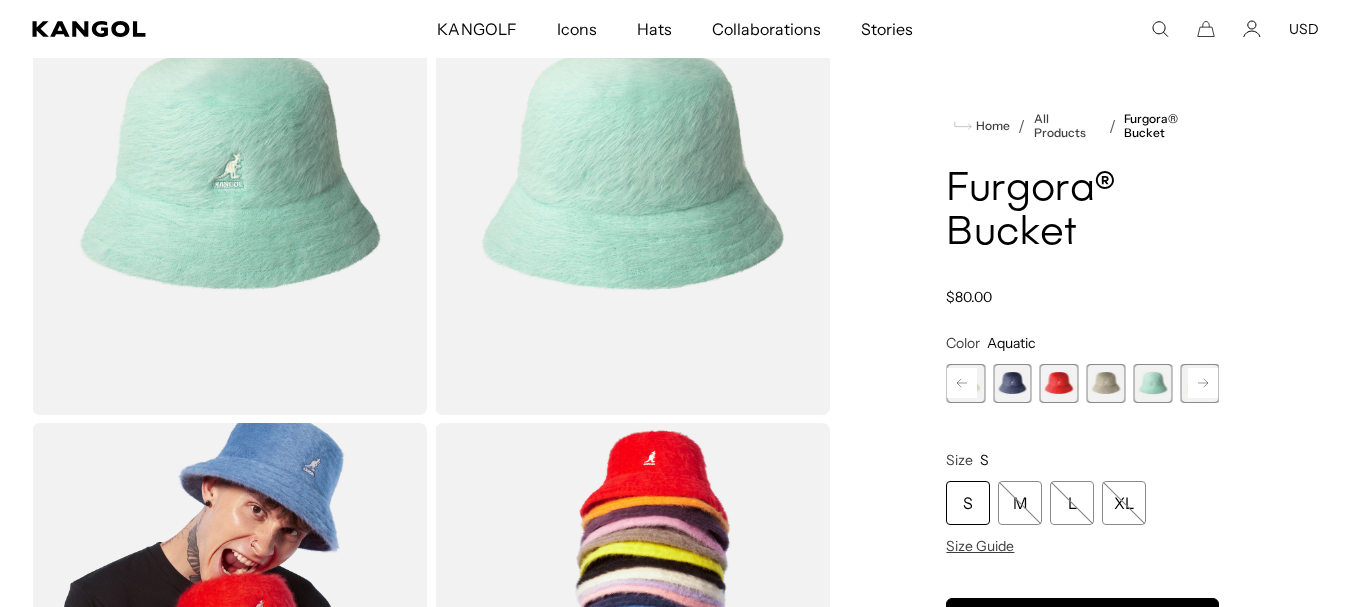 scroll, scrollTop: 0, scrollLeft: 0, axis: both 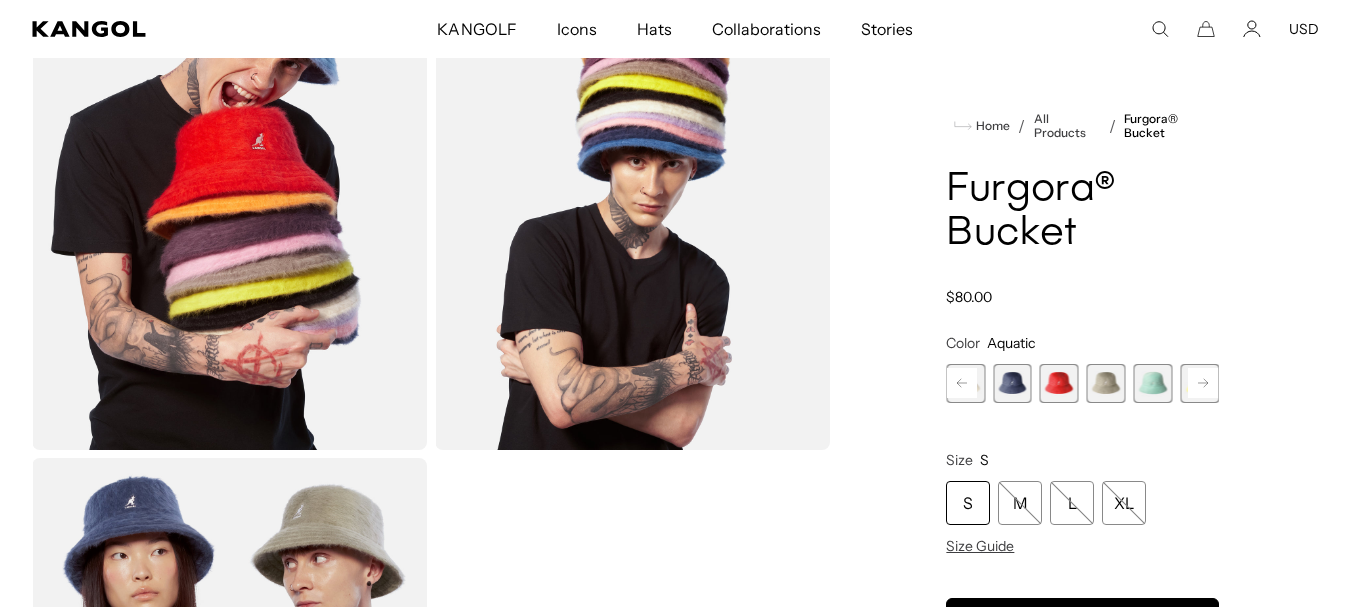 click at bounding box center [1152, 383] 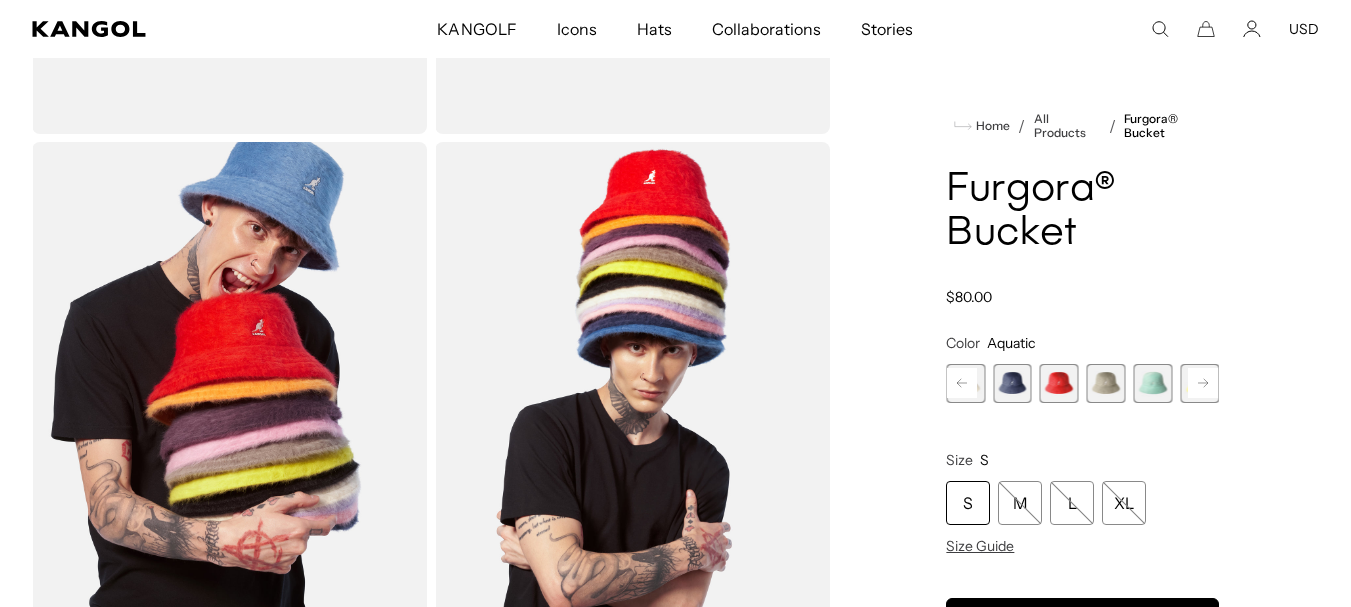 scroll, scrollTop: 677, scrollLeft: 0, axis: vertical 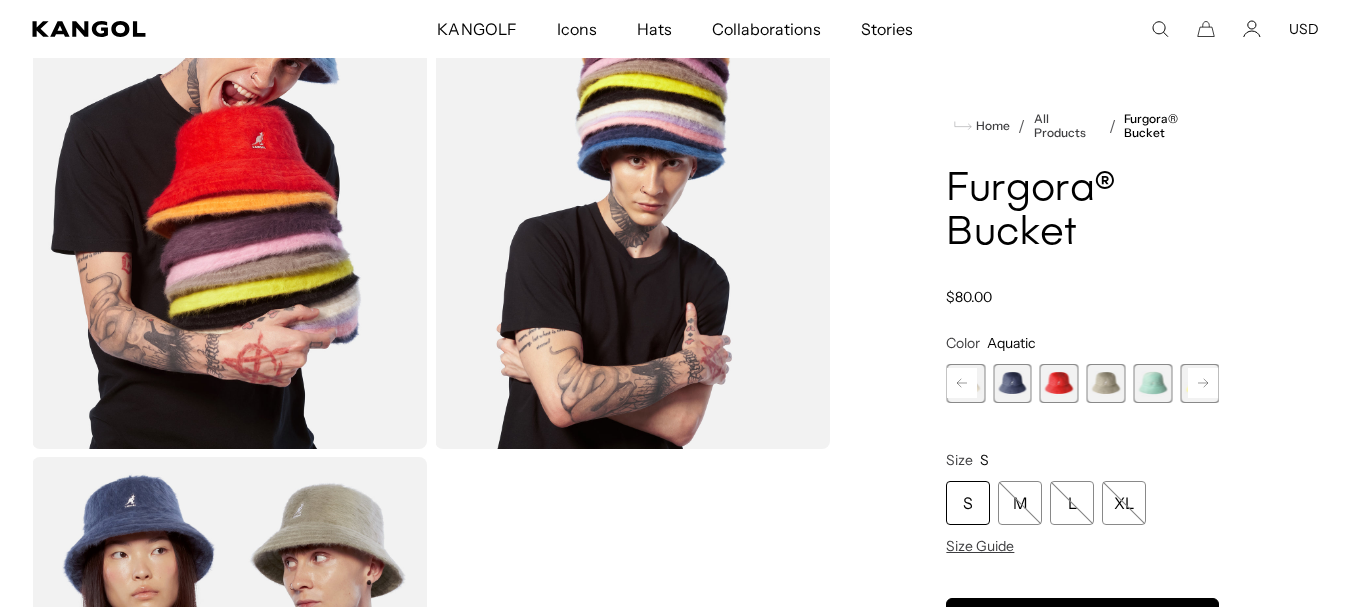 click at bounding box center [1152, 383] 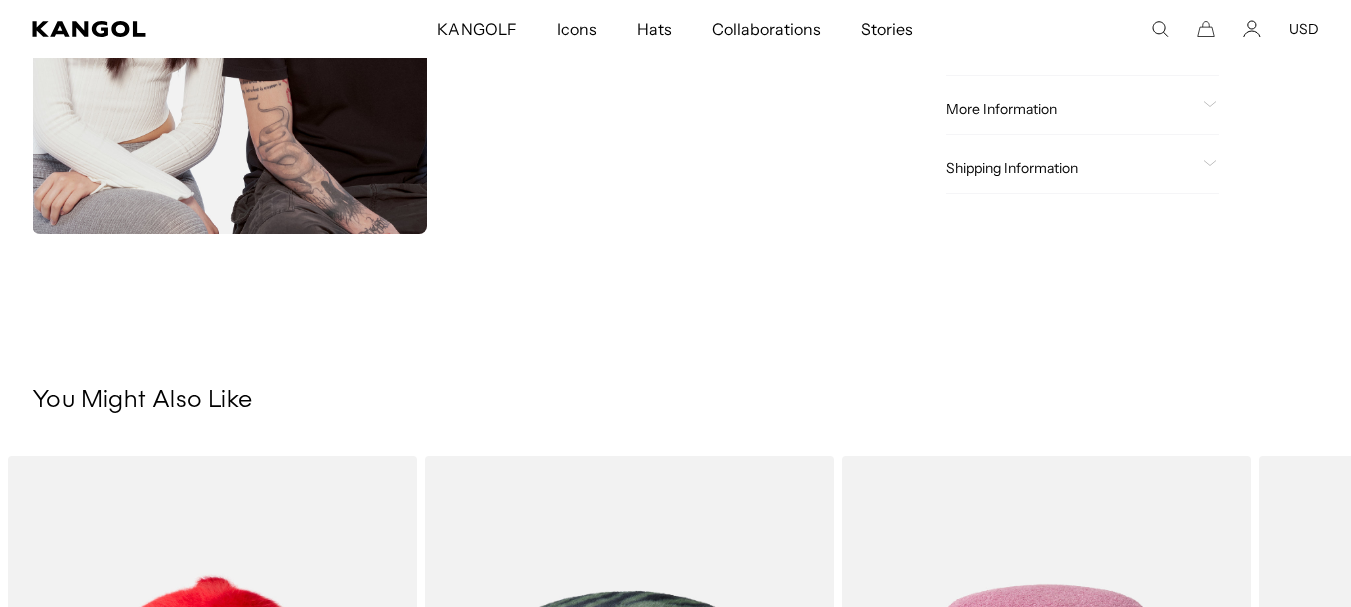 scroll, scrollTop: 1800, scrollLeft: 0, axis: vertical 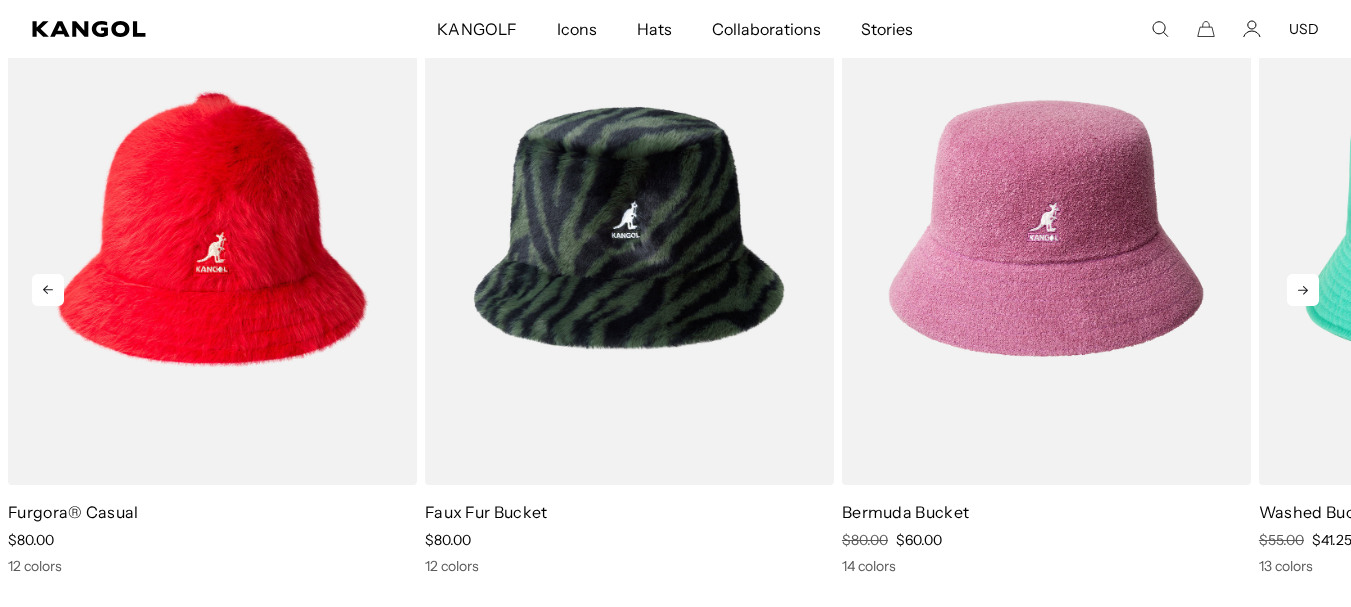 click 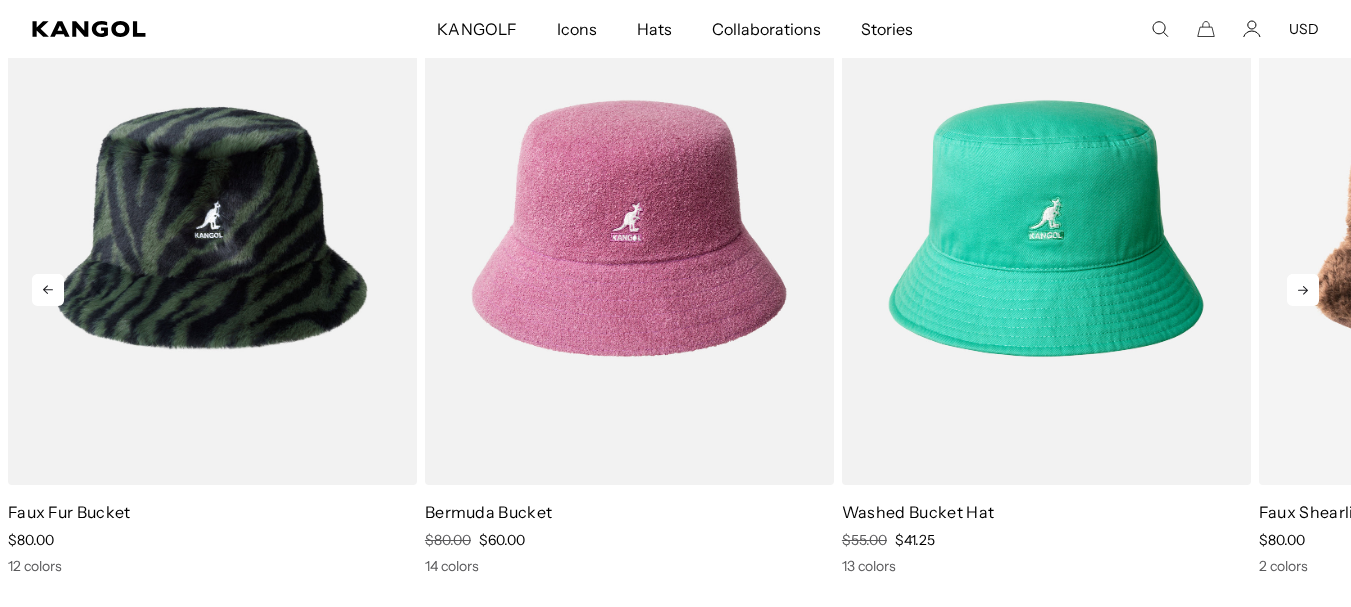 click 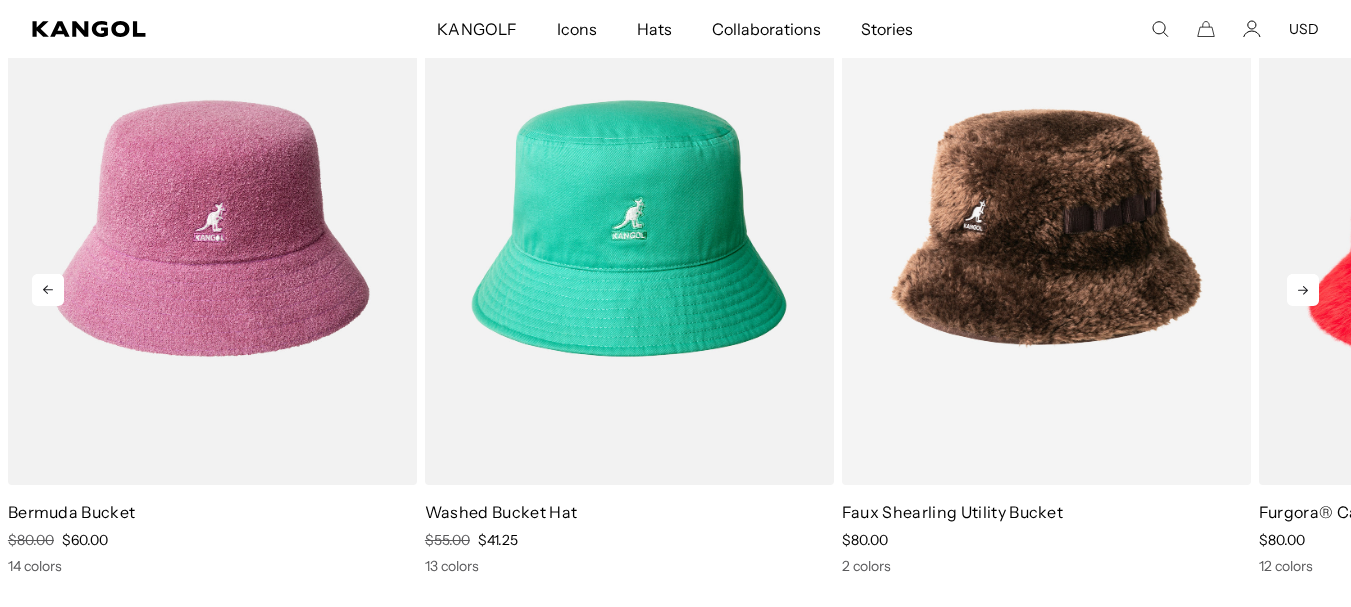 scroll, scrollTop: 0, scrollLeft: 0, axis: both 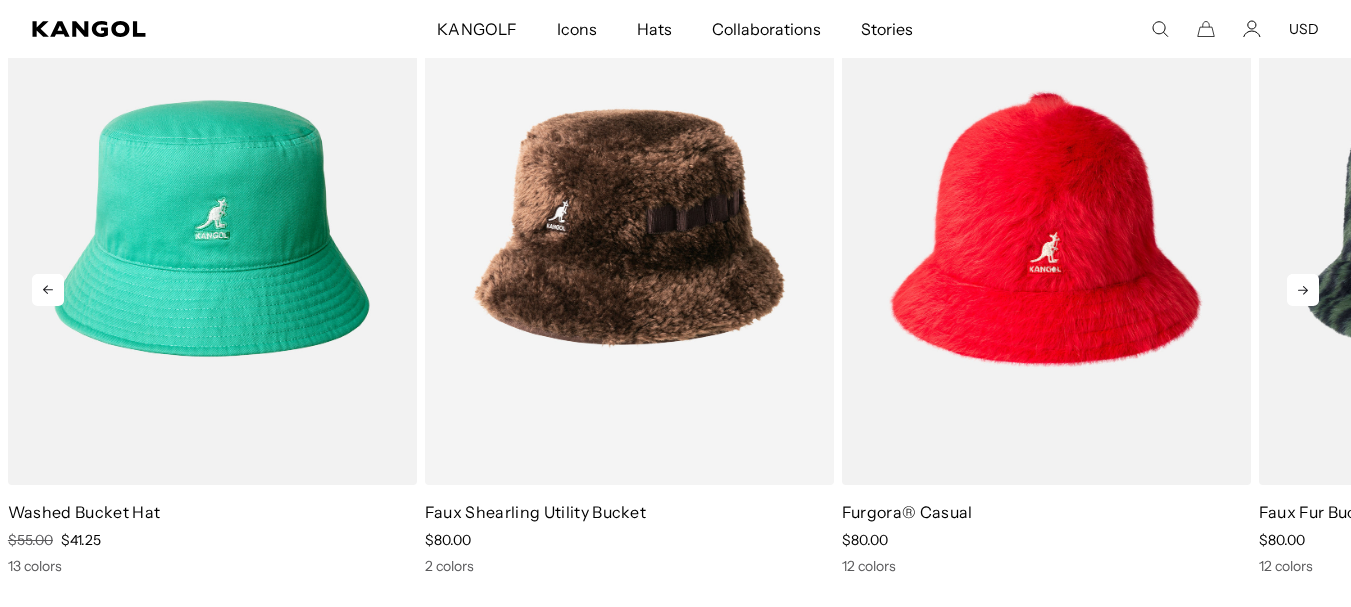 click 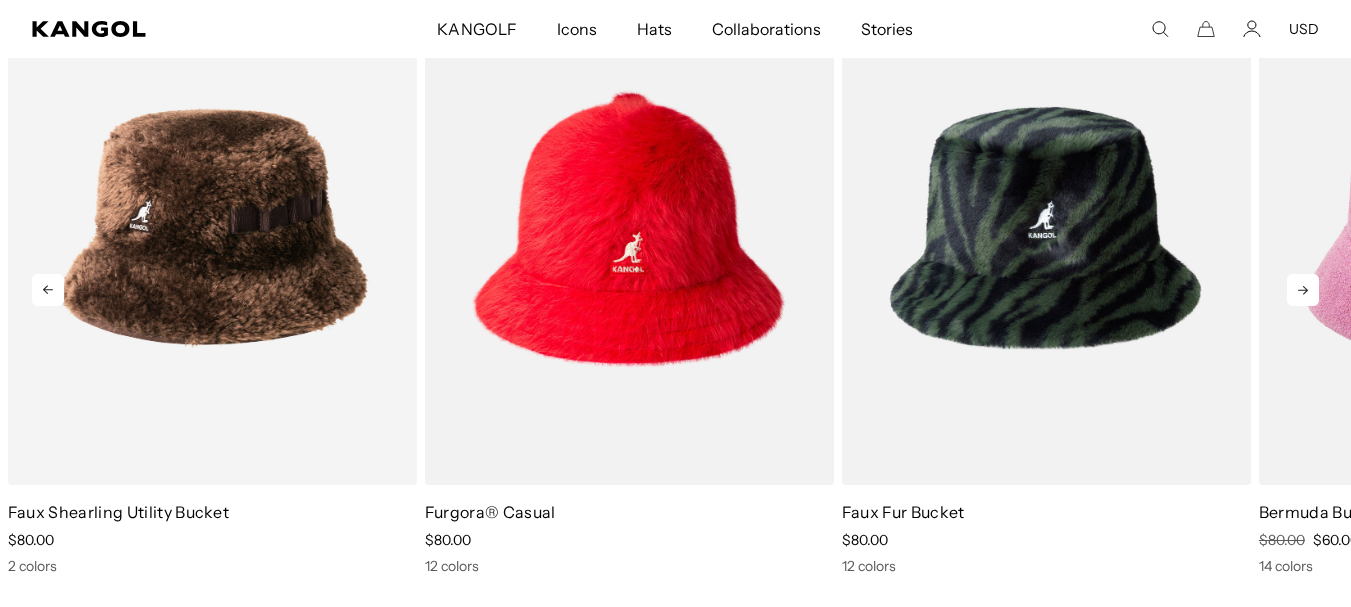 scroll, scrollTop: 0, scrollLeft: 412, axis: horizontal 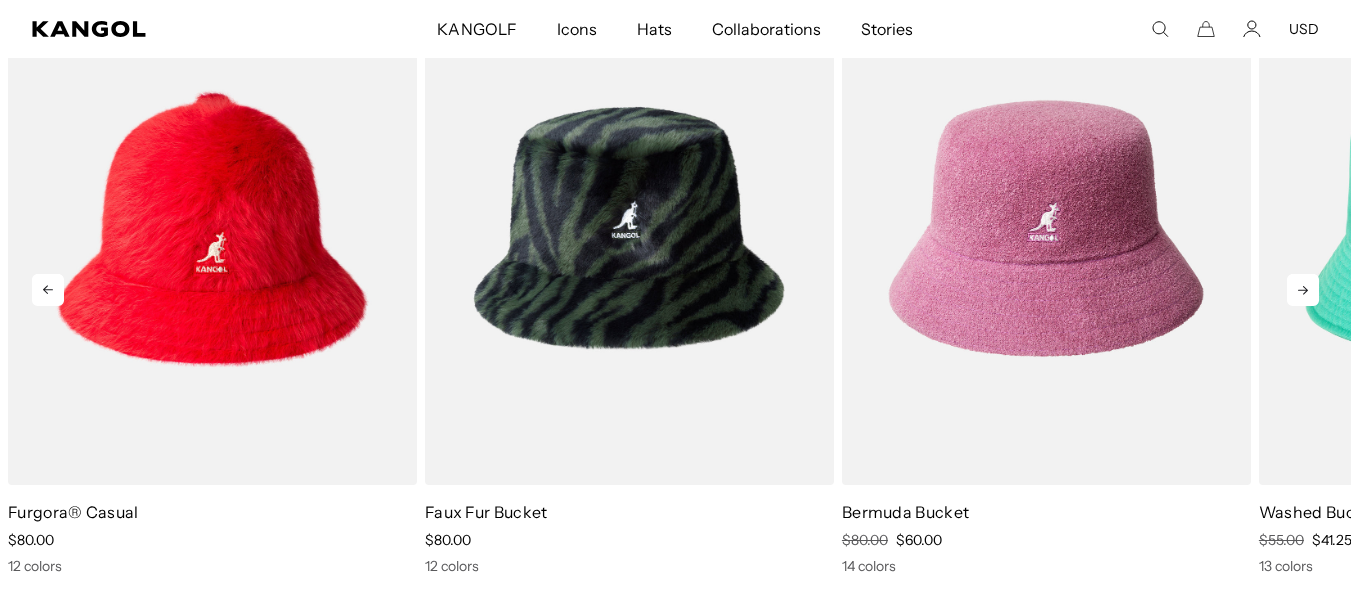 click 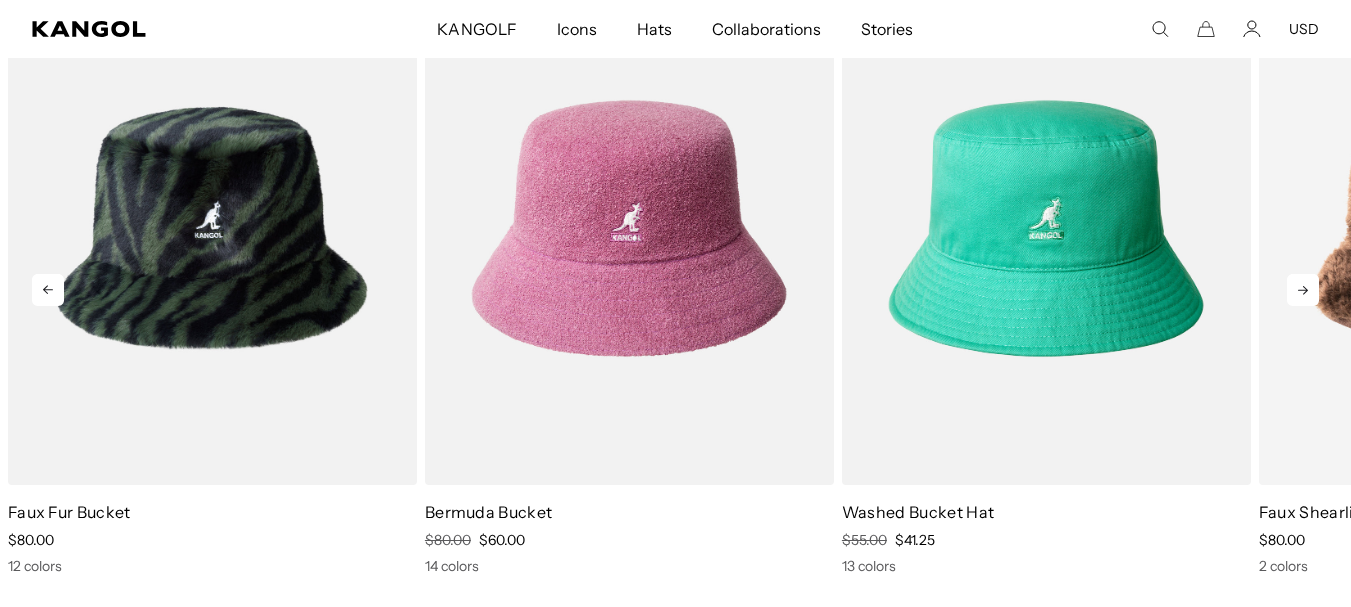 click 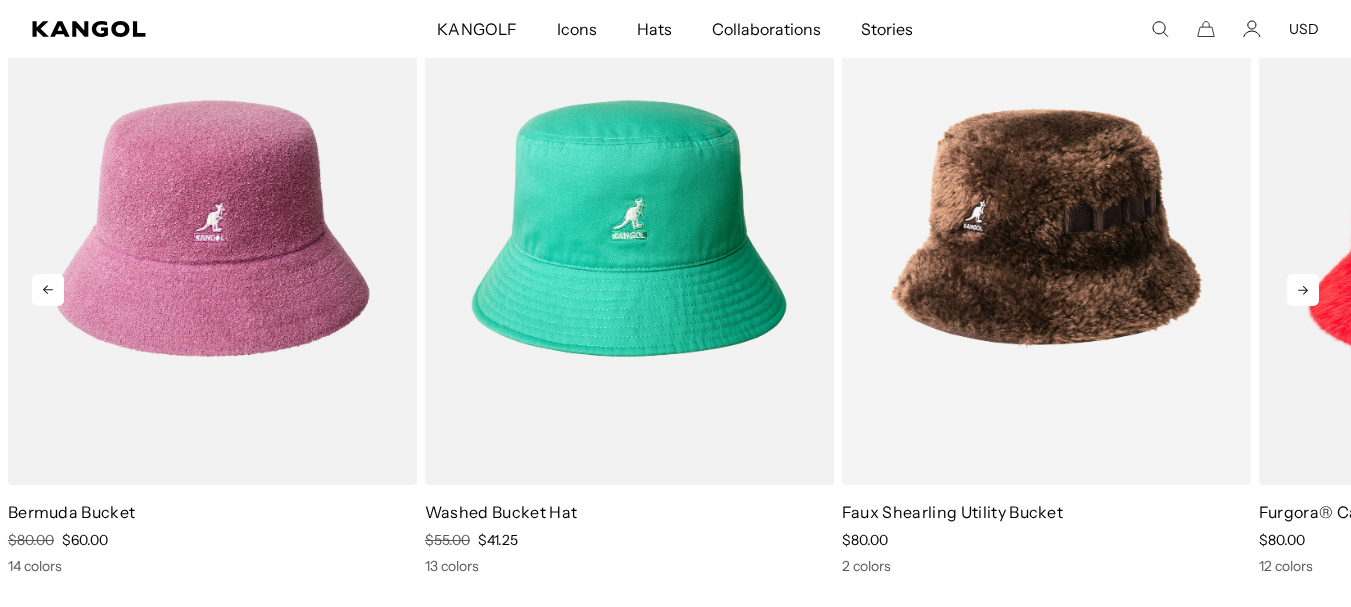 click 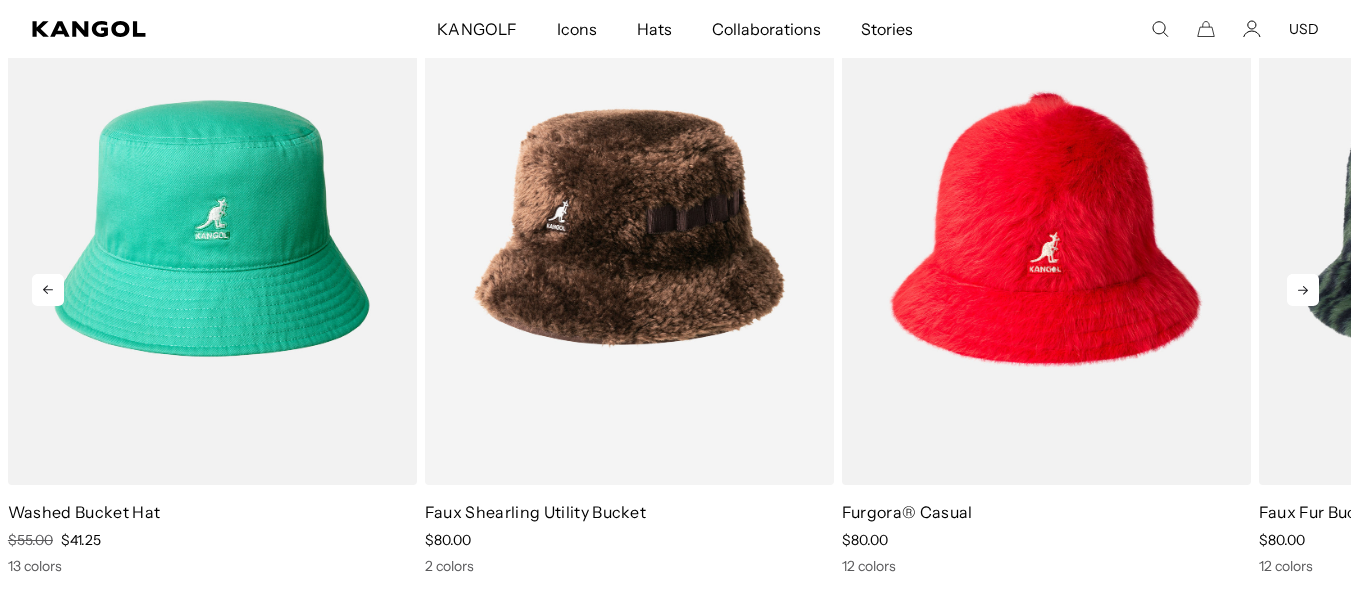 scroll, scrollTop: 0, scrollLeft: 0, axis: both 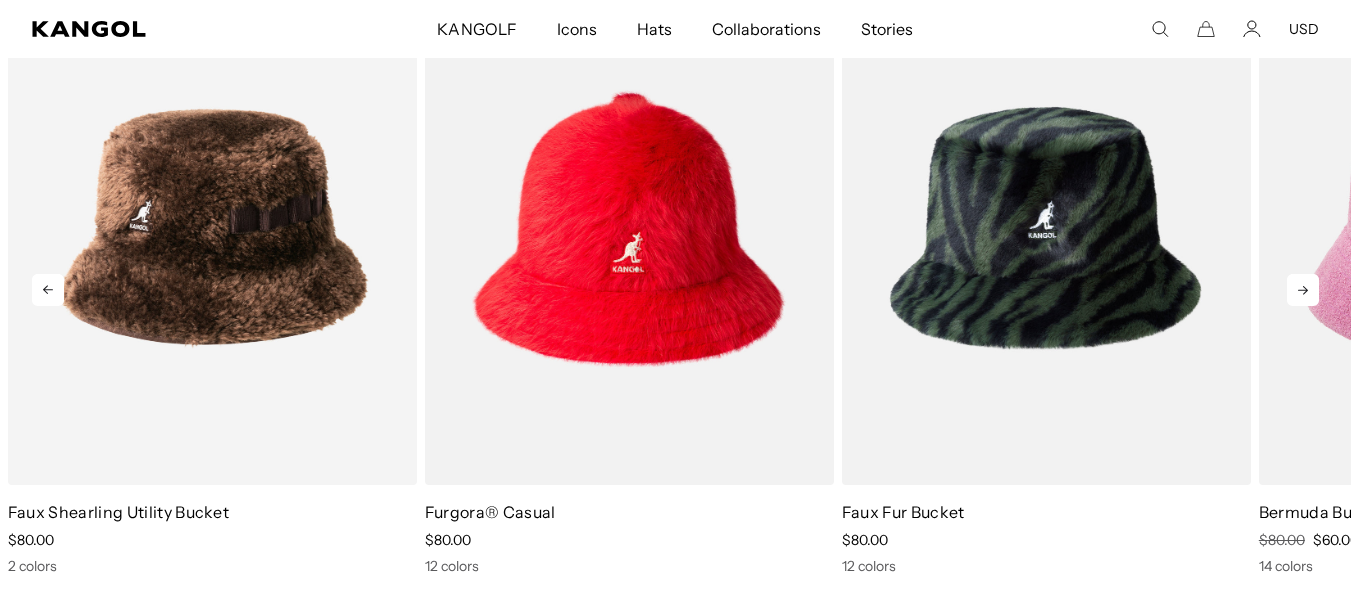 click 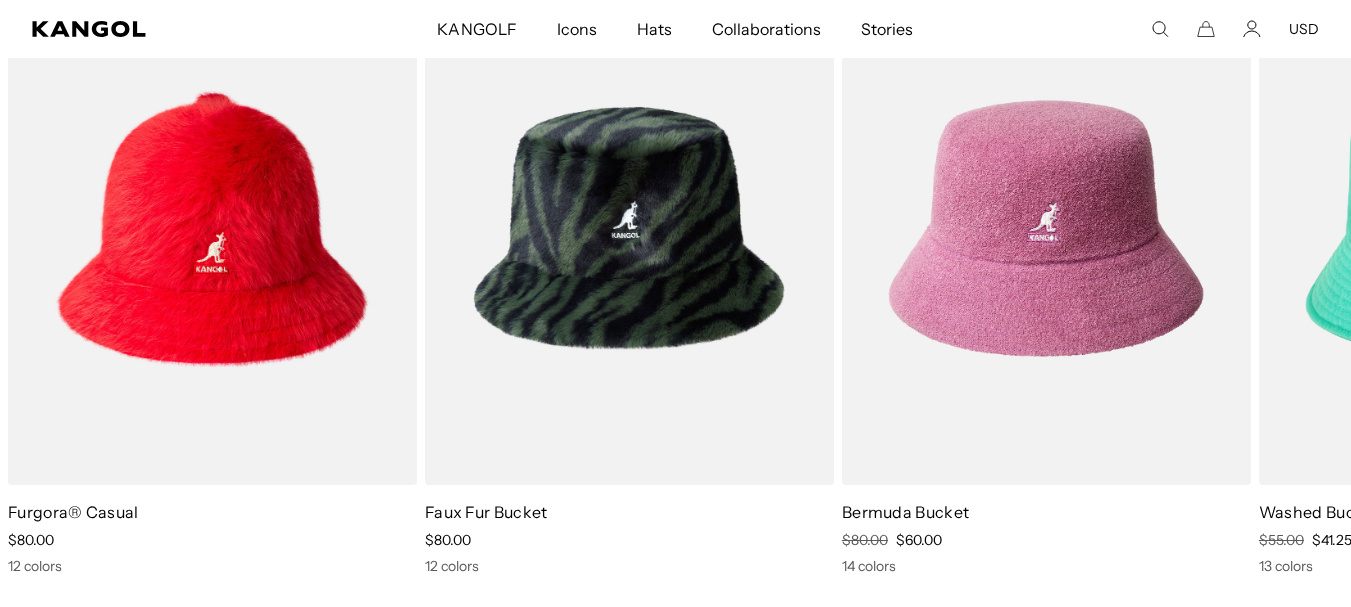 scroll, scrollTop: 0, scrollLeft: 0, axis: both 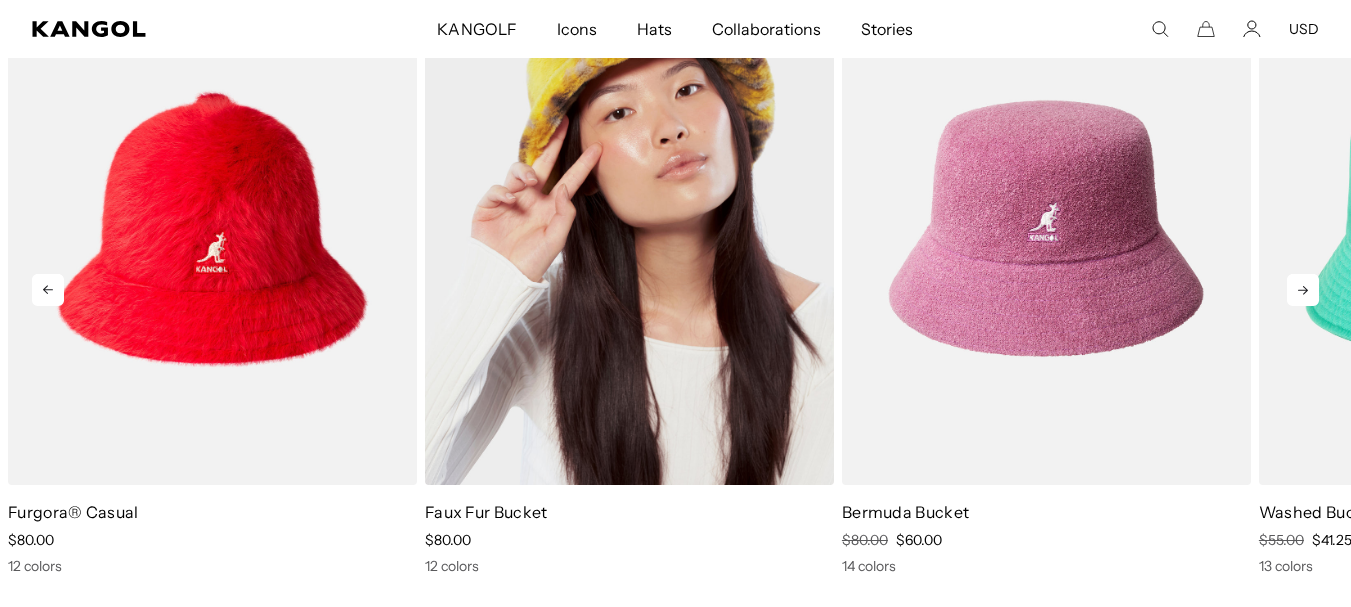 click at bounding box center (629, 228) 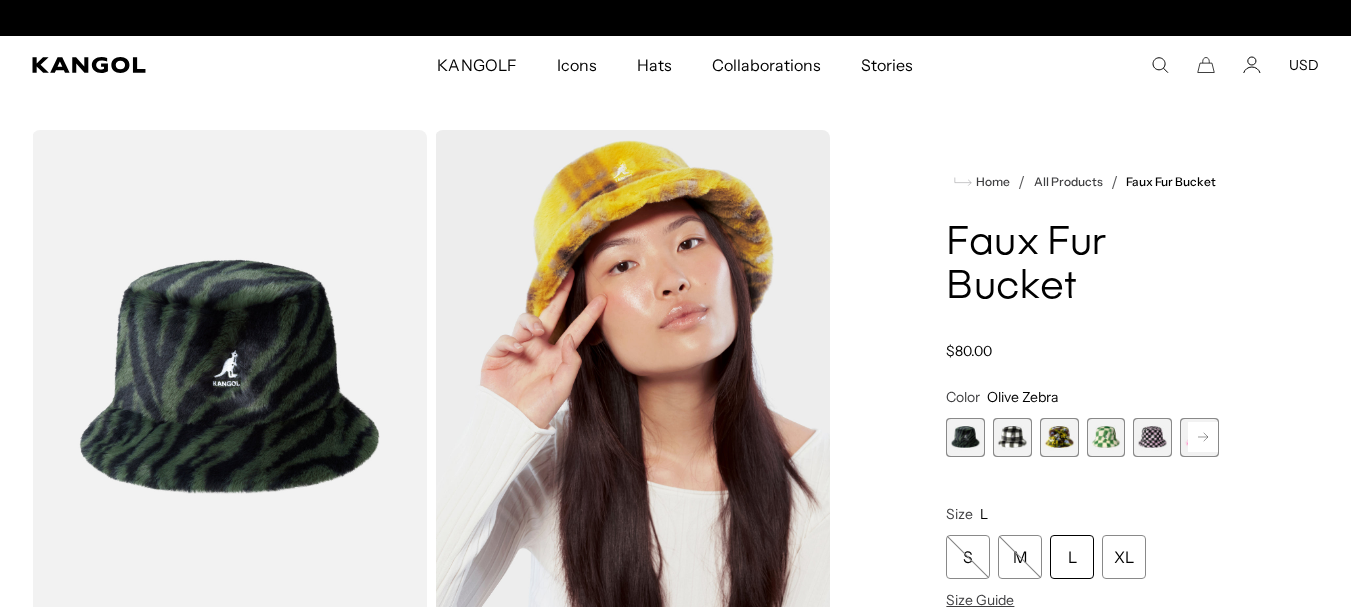 scroll, scrollTop: 0, scrollLeft: 0, axis: both 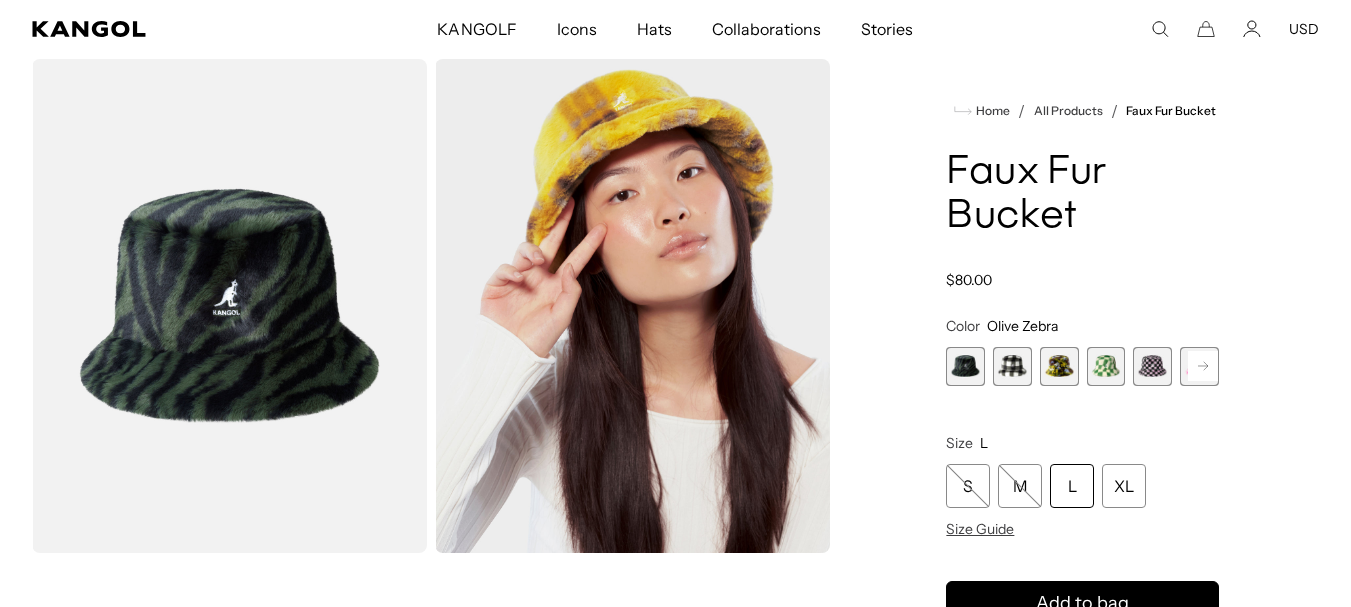 click 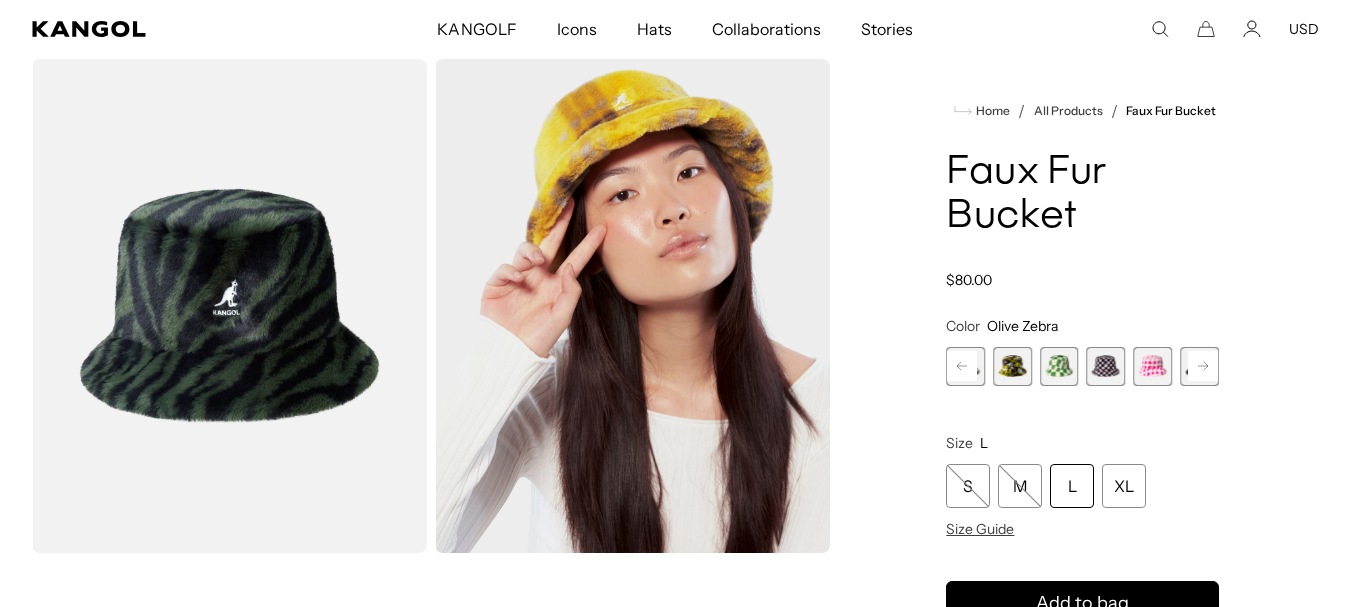 click 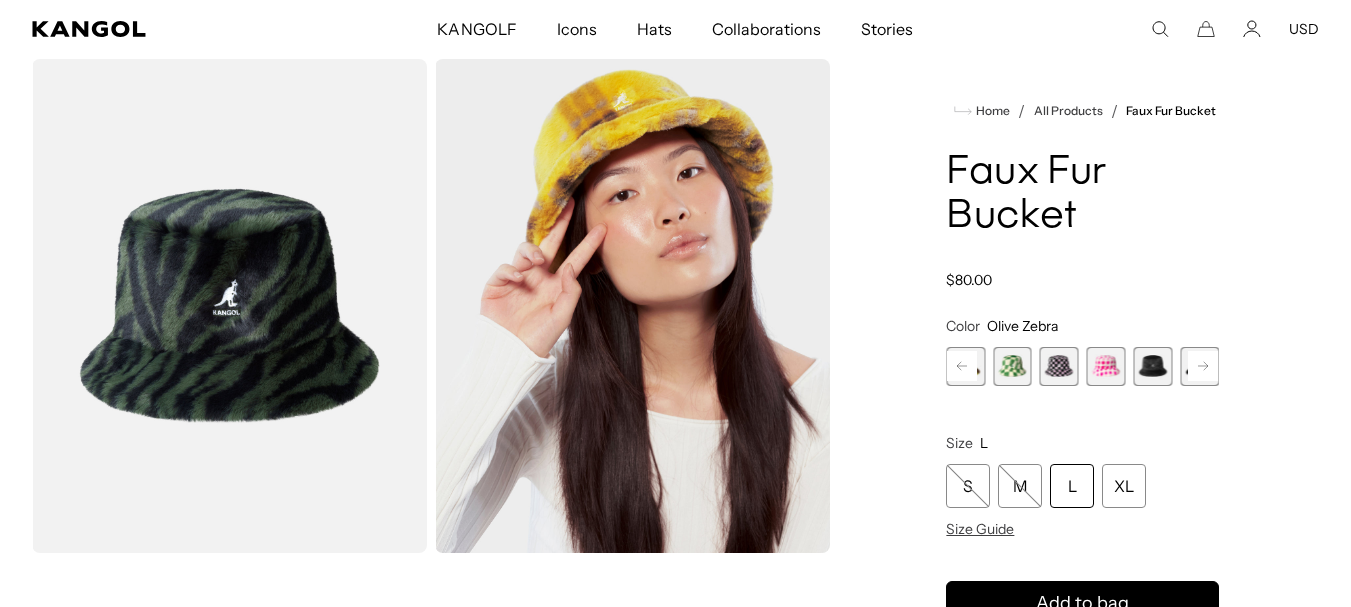 scroll, scrollTop: 0, scrollLeft: 412, axis: horizontal 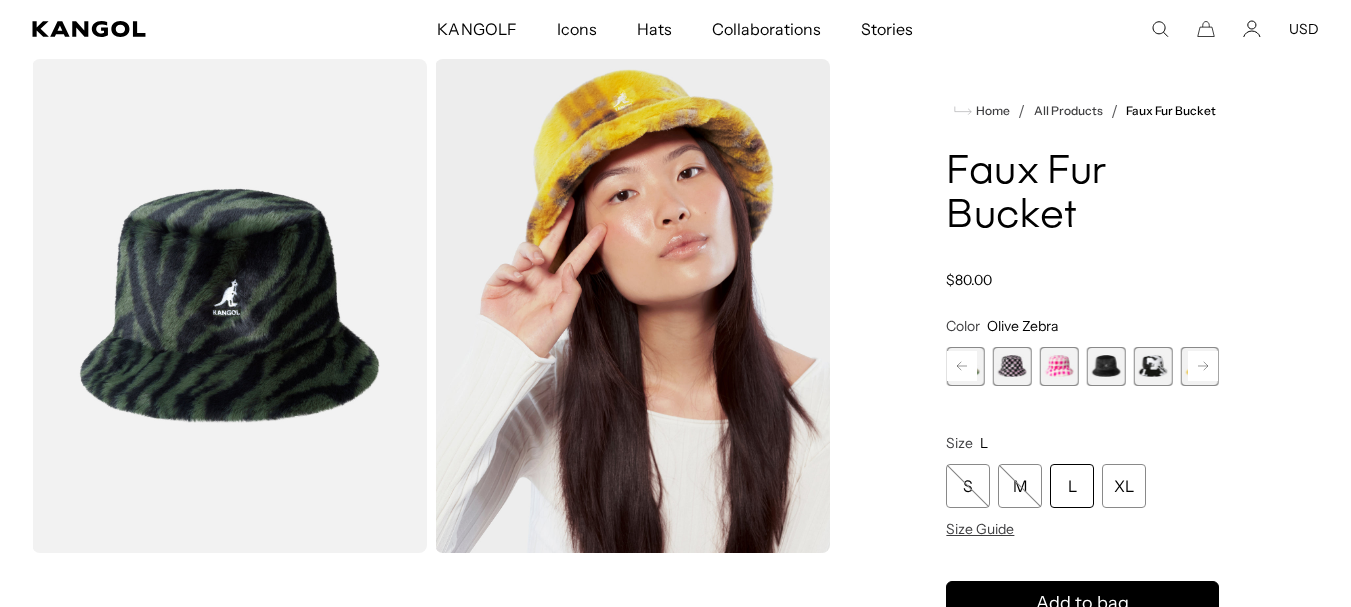 click at bounding box center [1059, 366] 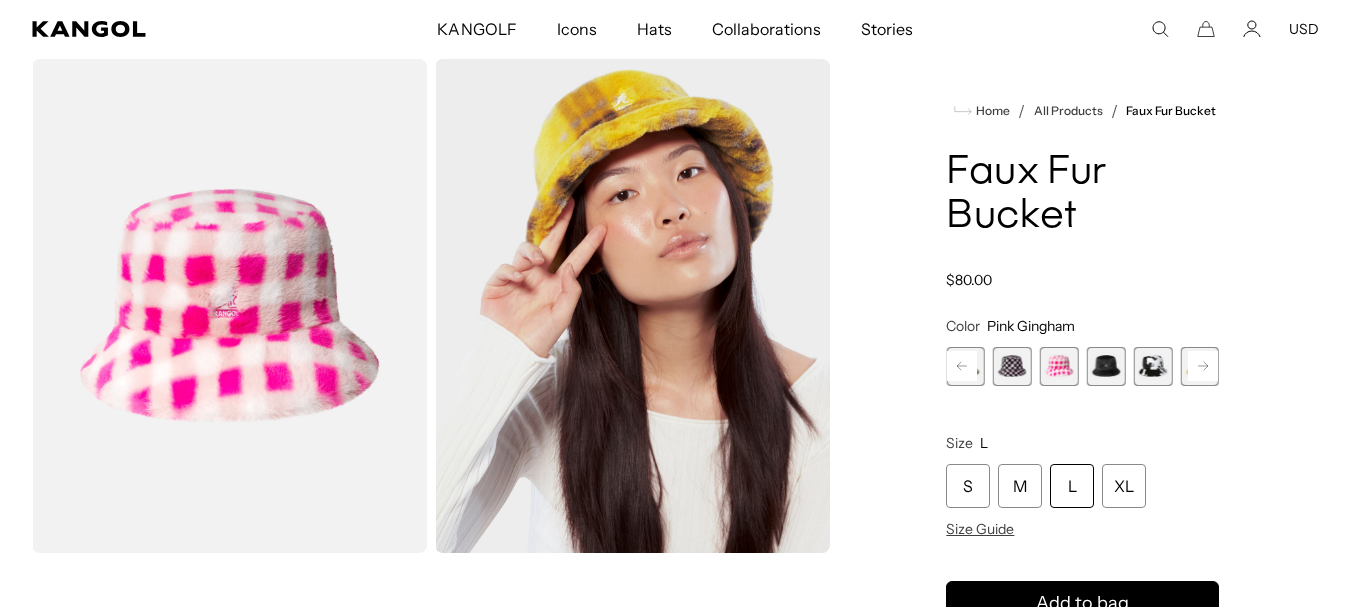 scroll, scrollTop: 0, scrollLeft: 0, axis: both 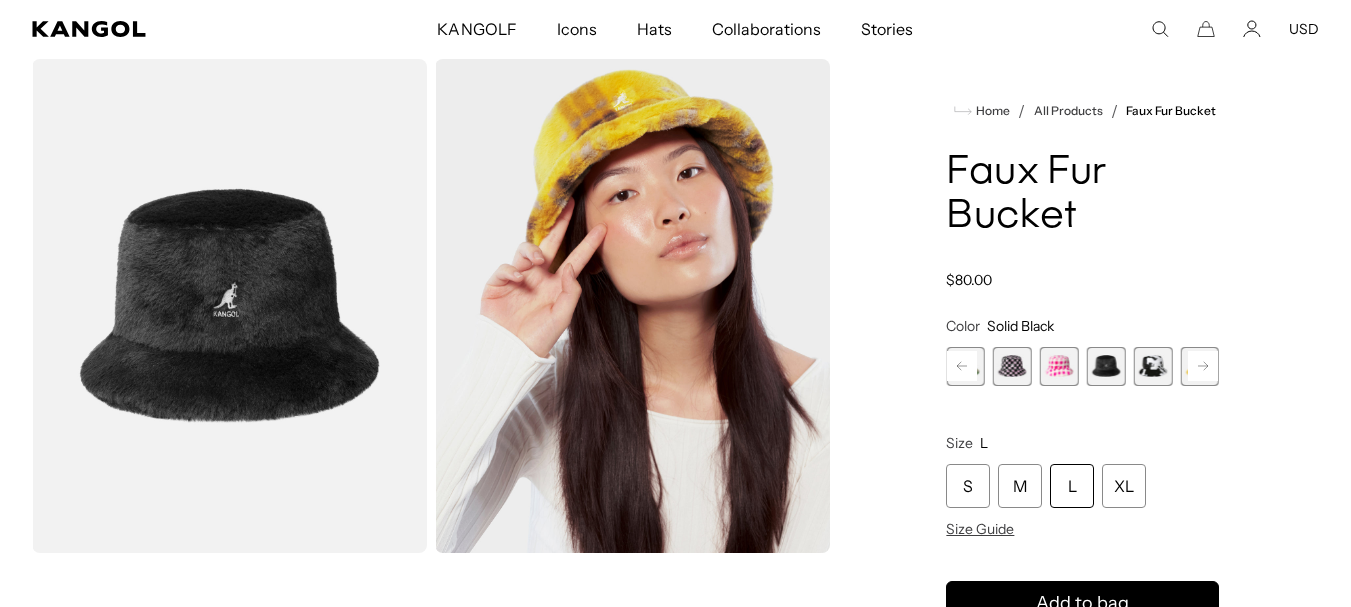 click at bounding box center (1152, 366) 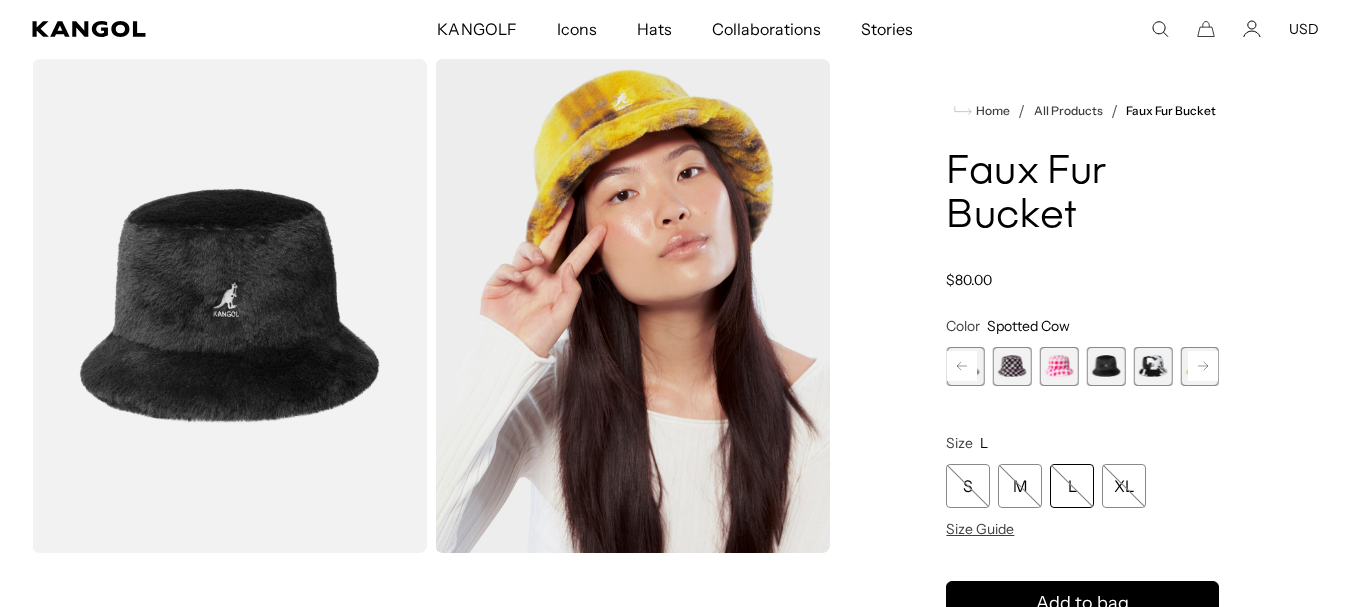scroll, scrollTop: 0, scrollLeft: 412, axis: horizontal 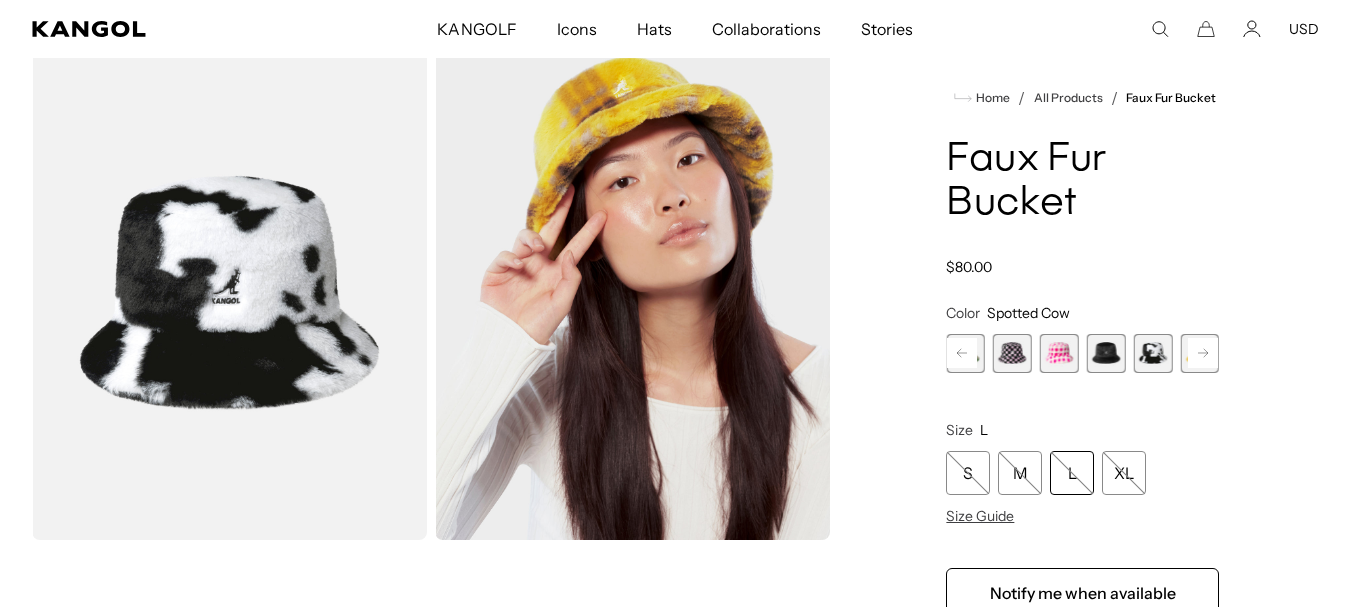 click 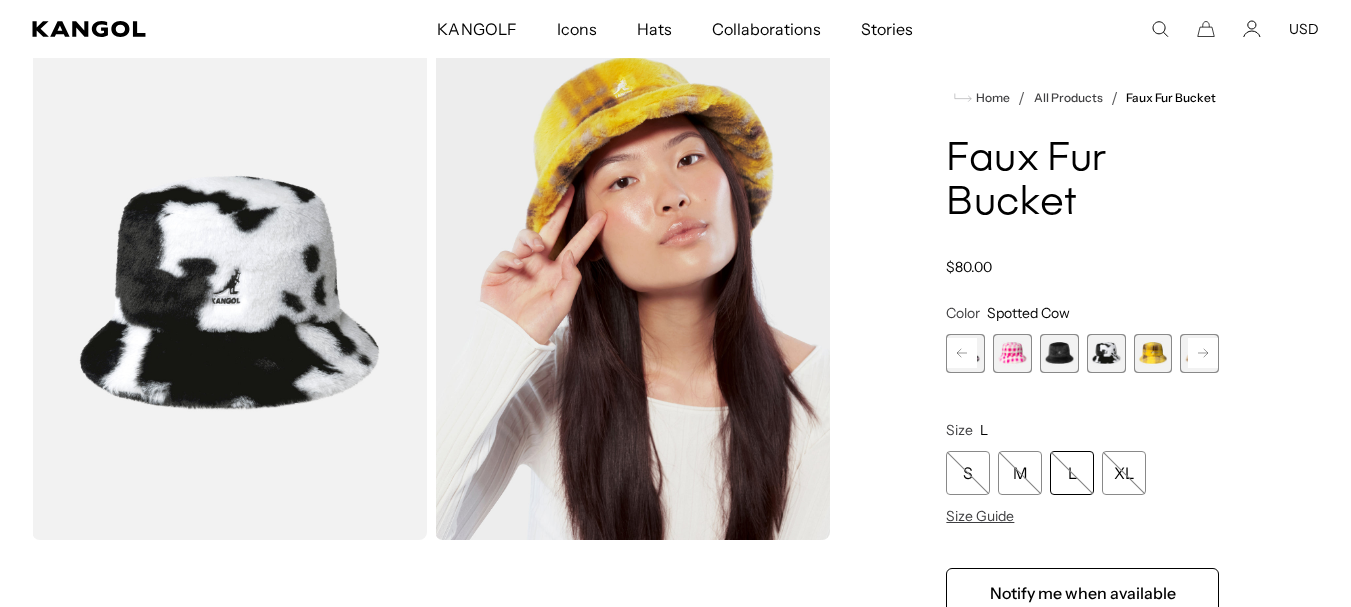 scroll, scrollTop: 0, scrollLeft: 0, axis: both 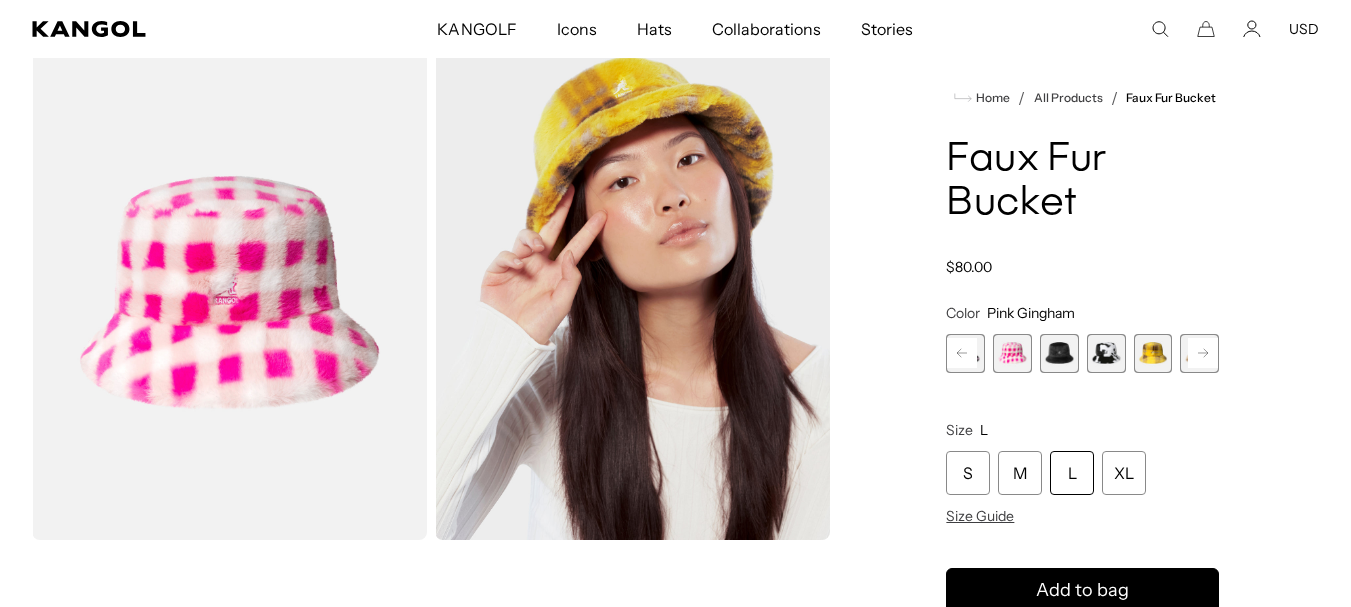 click at bounding box center (1106, 353) 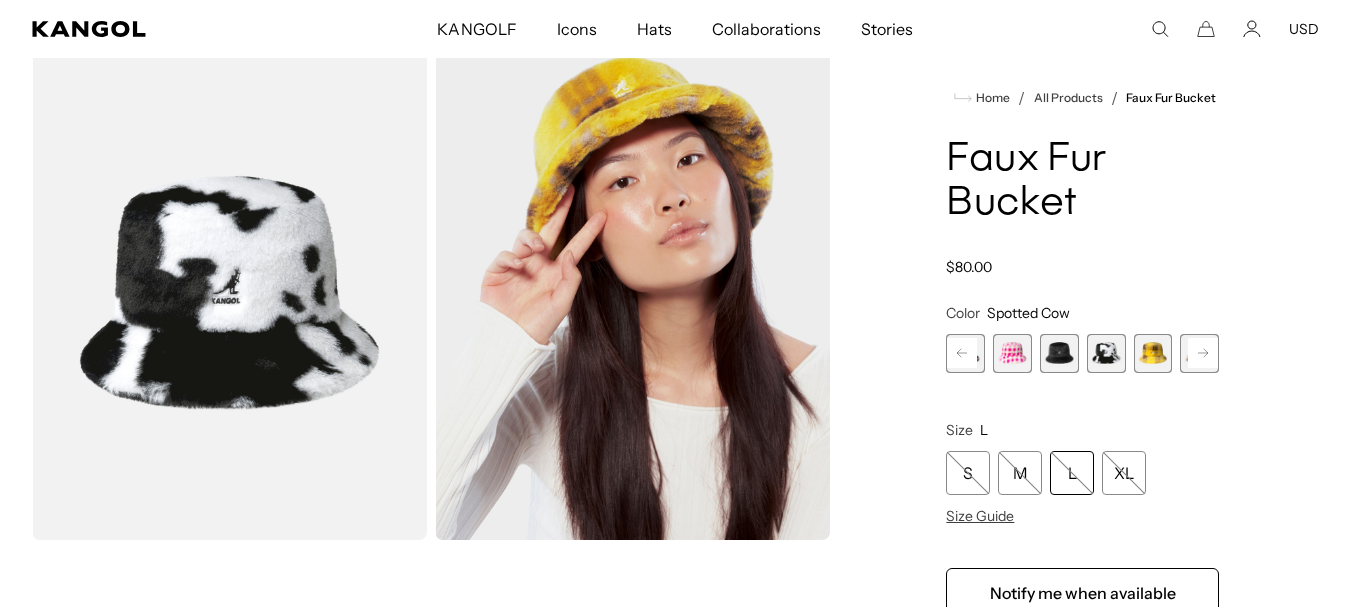 click 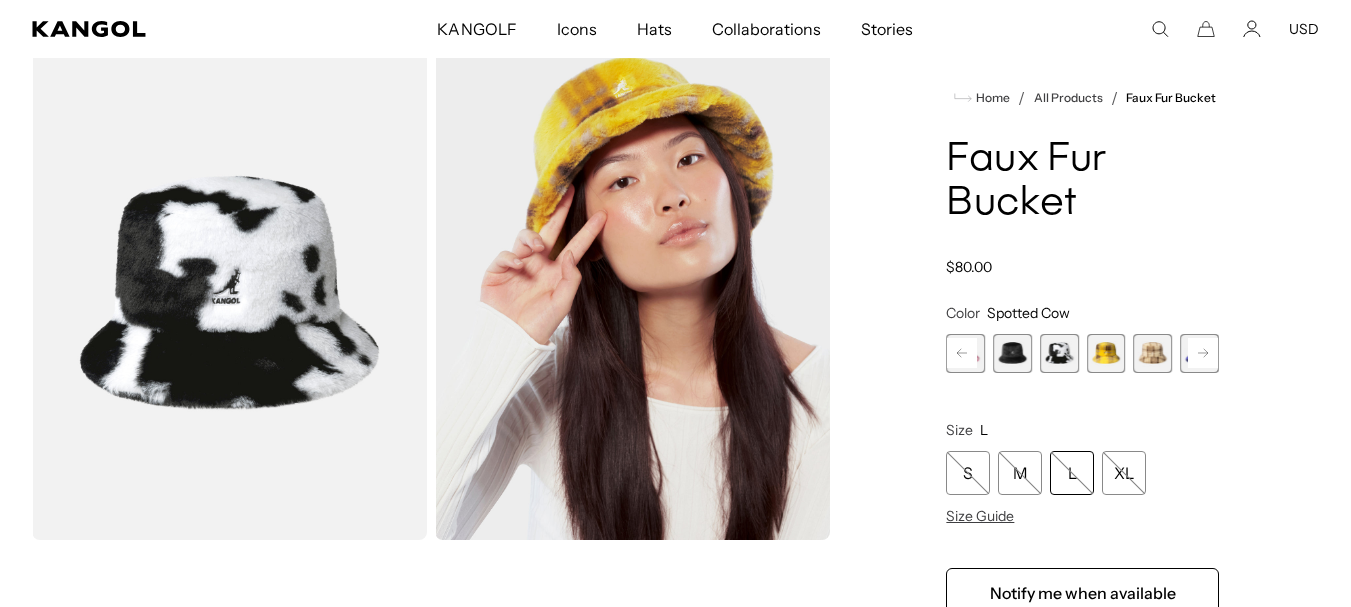 scroll, scrollTop: 0, scrollLeft: 0, axis: both 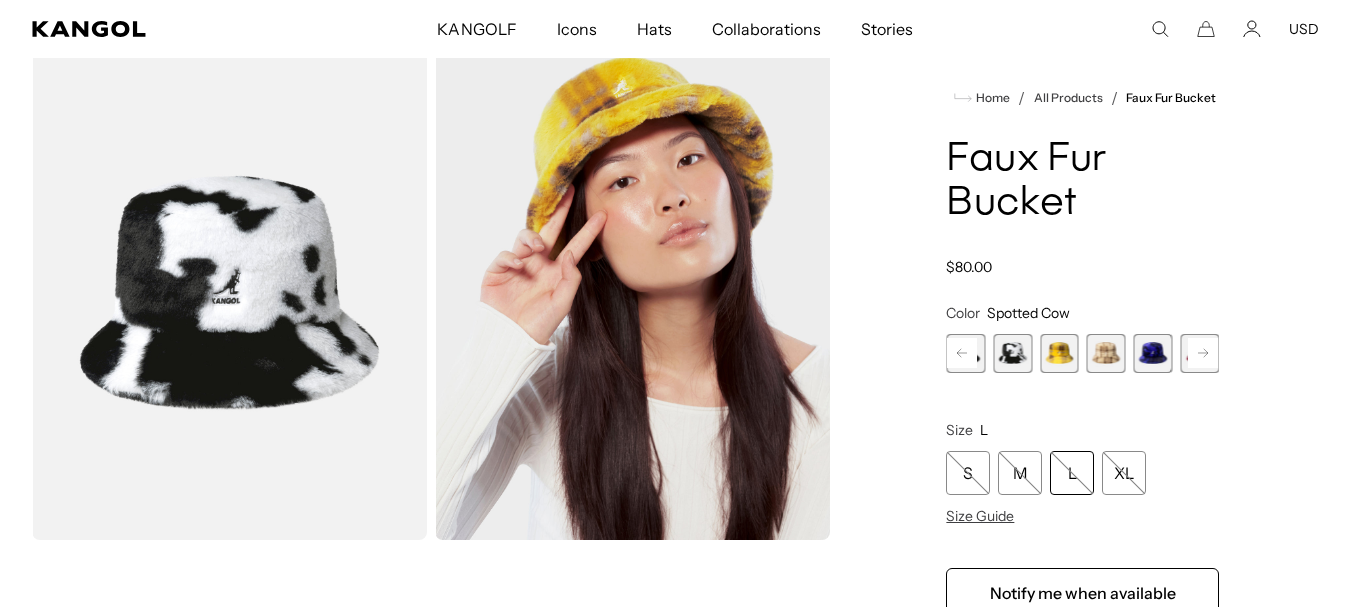 click on "Previous
Next
Olive Zebra
Variant sold out or unavailable
Black Check
Variant sold out or unavailable
Camo Flower
Variant sold out or unavailable
Green Check
Variant sold out or unavailable
Pepto Check
Variant sold out or unavailable
Pink Gingham
Variant sold out or unavailable" at bounding box center (1082, 353) 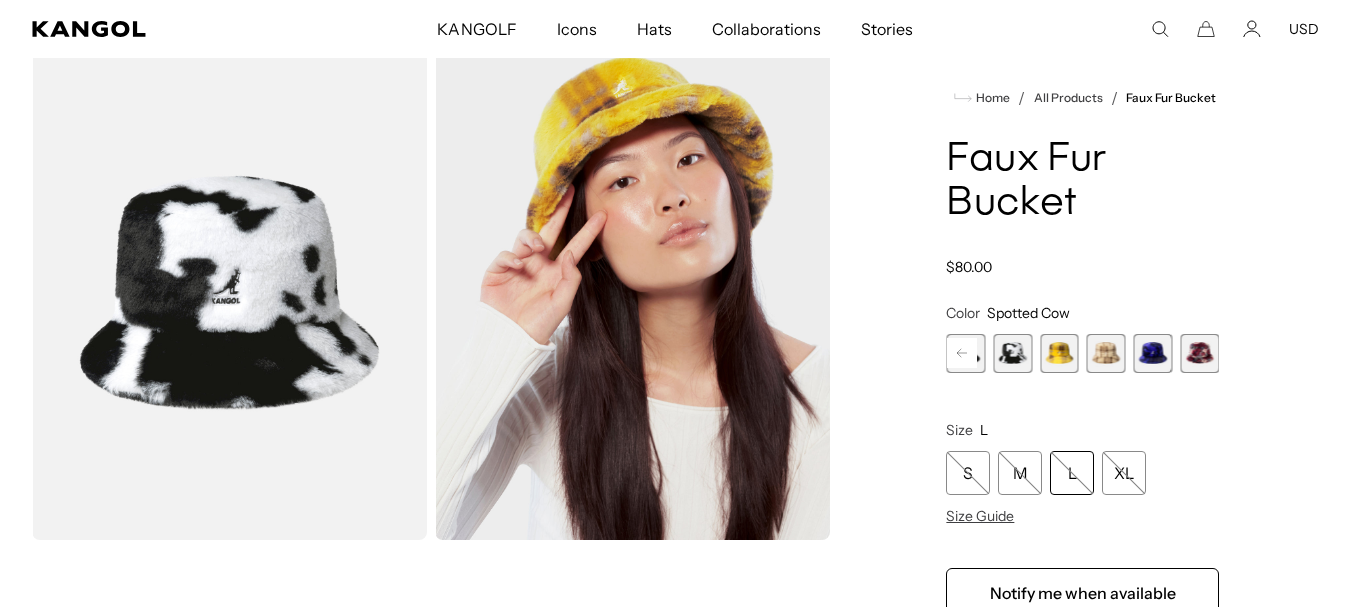 click at bounding box center [1152, 353] 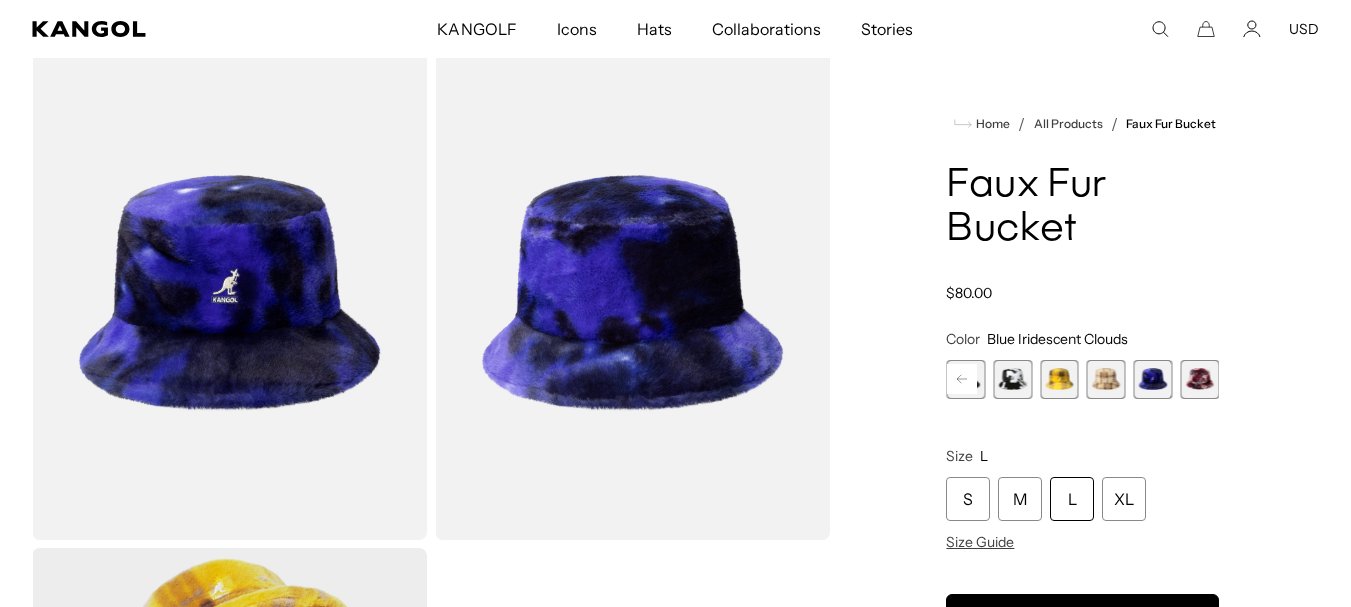 scroll, scrollTop: 0, scrollLeft: 412, axis: horizontal 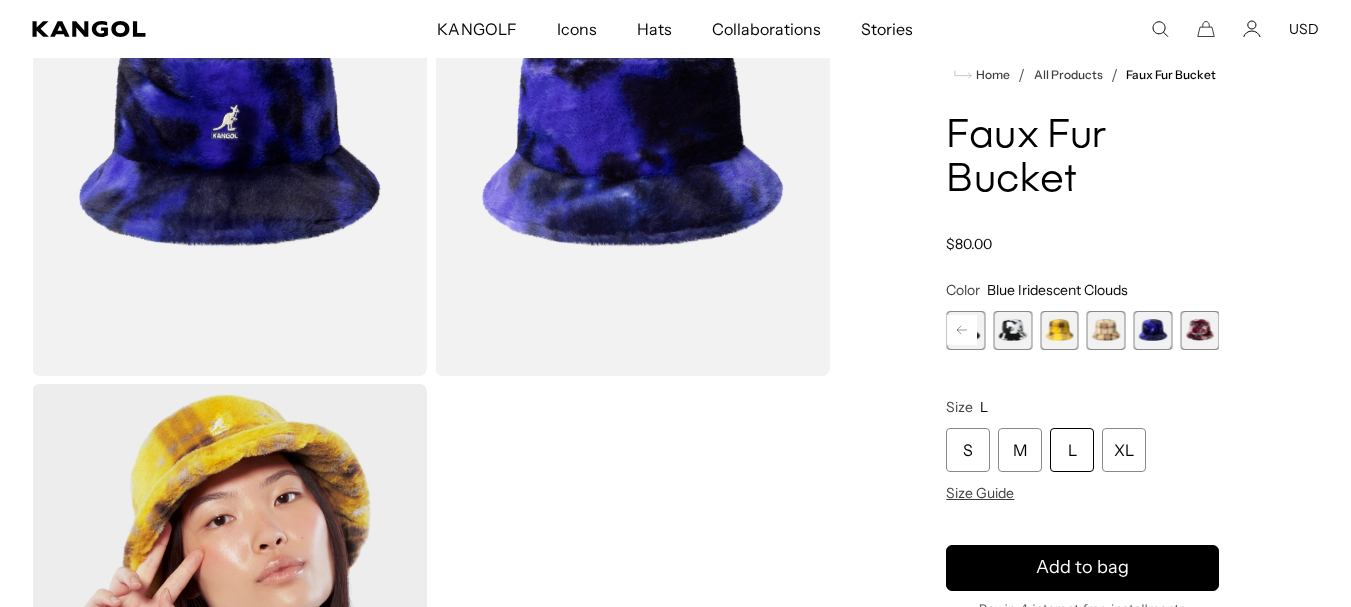click at bounding box center [1199, 330] 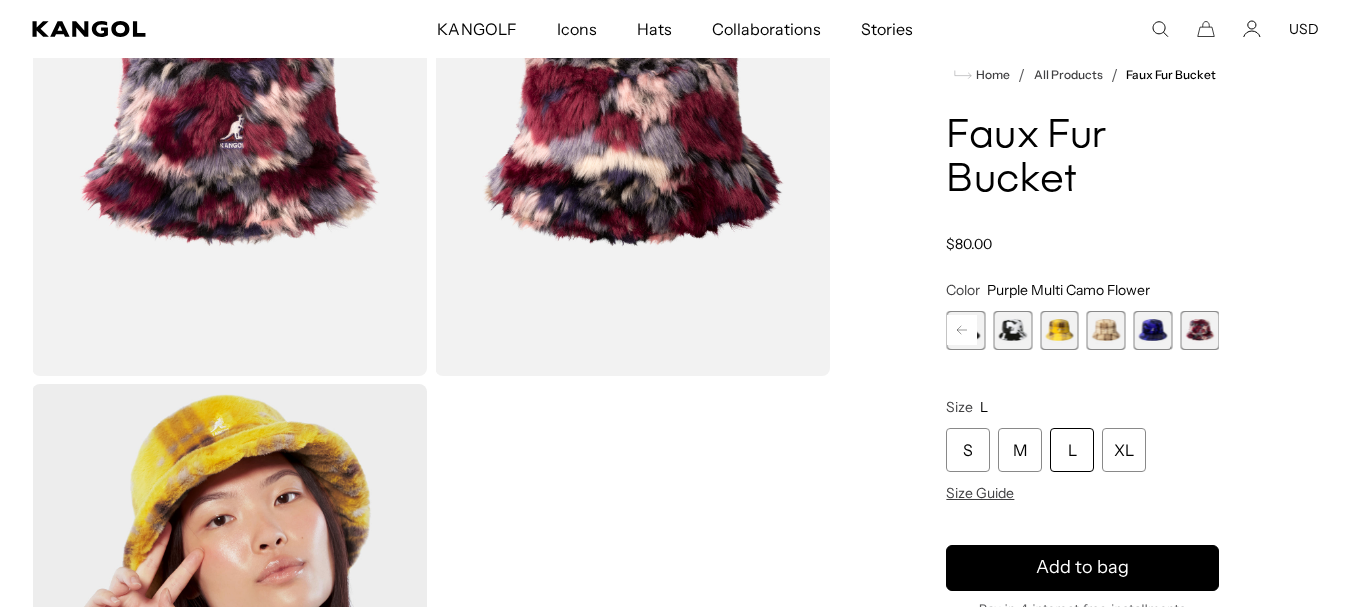 scroll, scrollTop: 0, scrollLeft: 0, axis: both 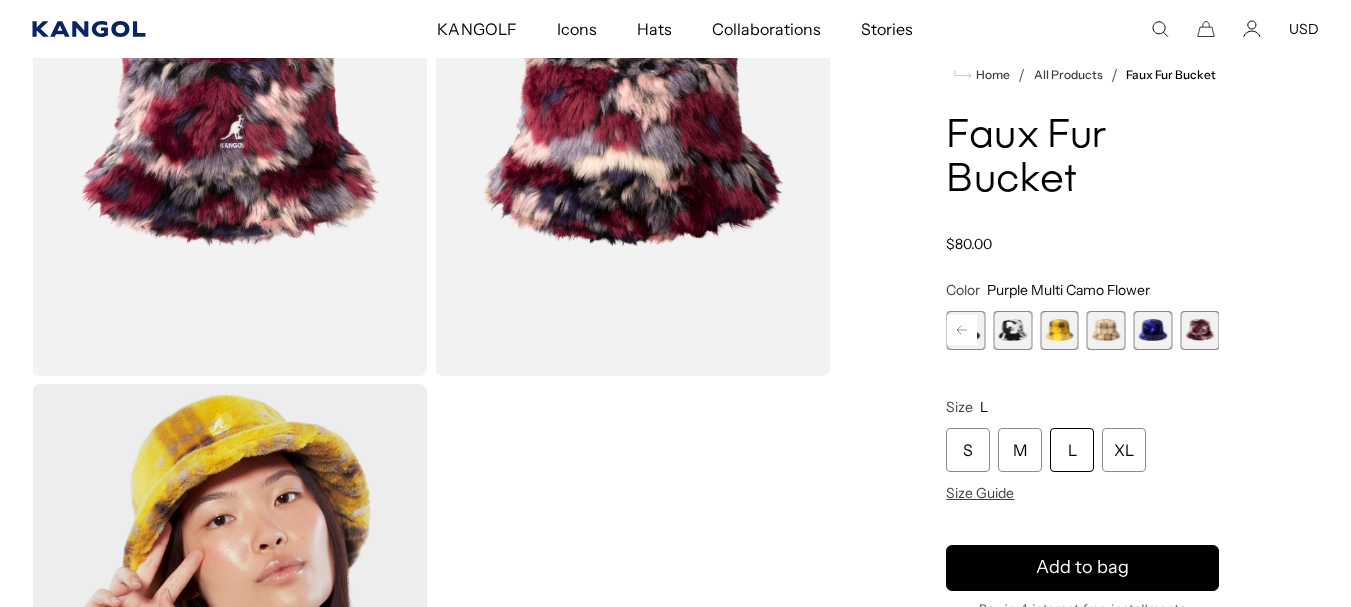 click at bounding box center [160, 29] 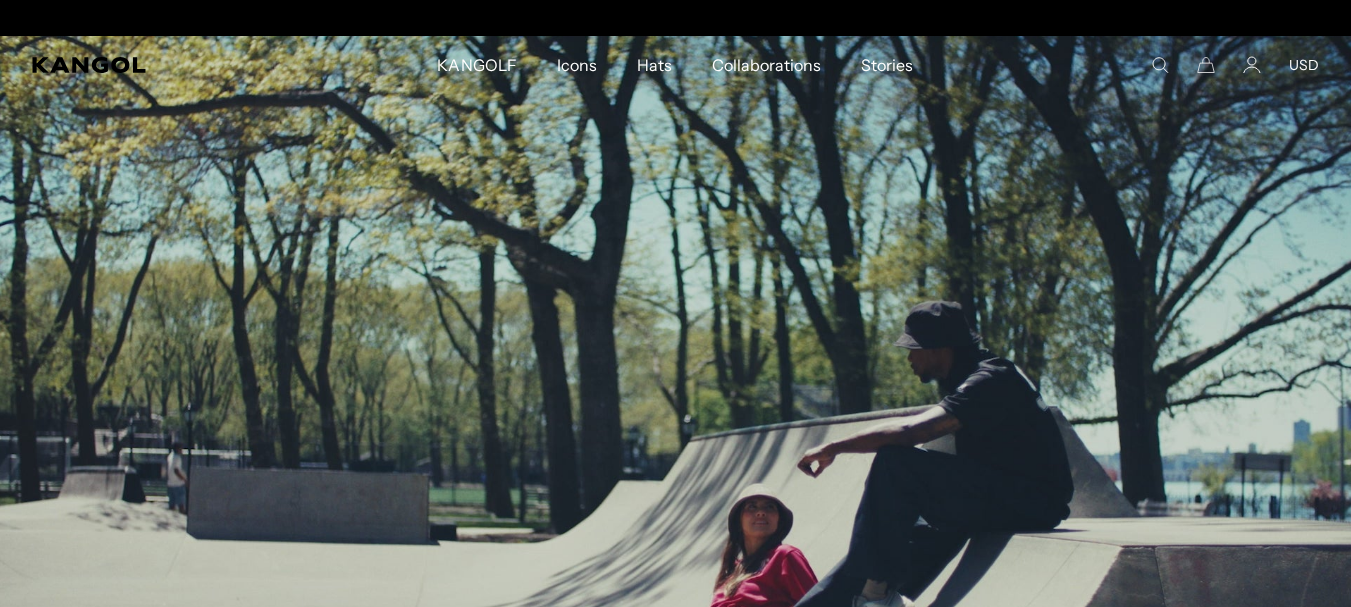 scroll, scrollTop: 0, scrollLeft: 0, axis: both 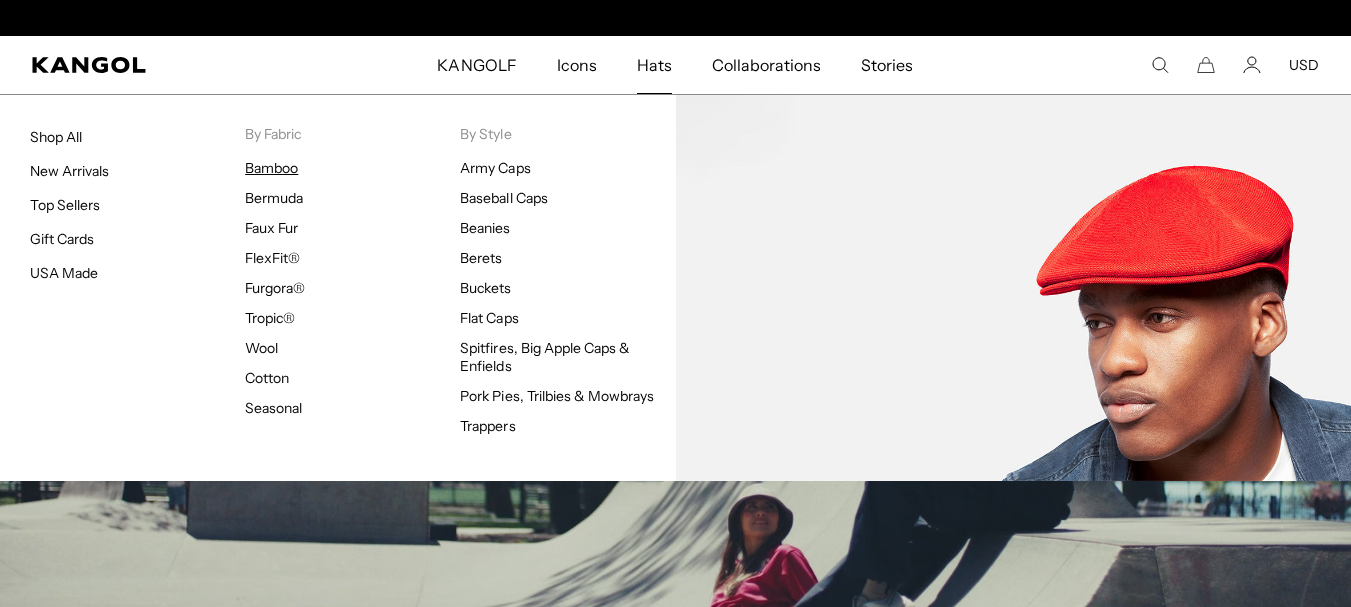 click on "Bamboo" at bounding box center [271, 168] 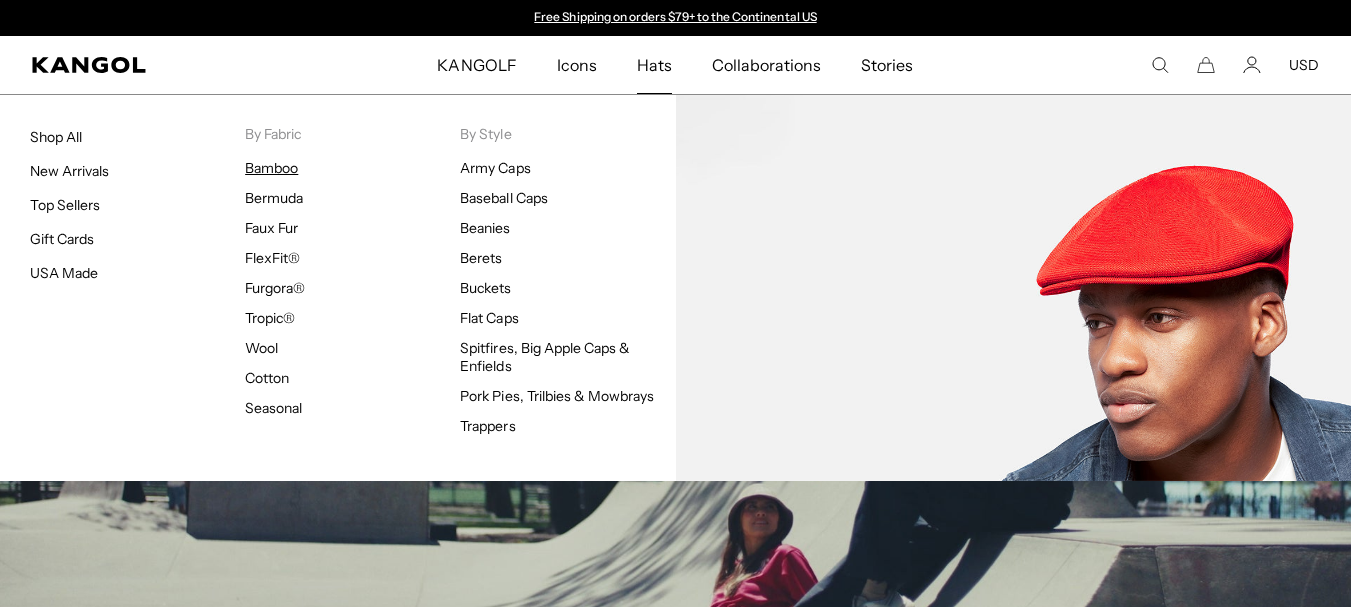 scroll, scrollTop: 0, scrollLeft: 412, axis: horizontal 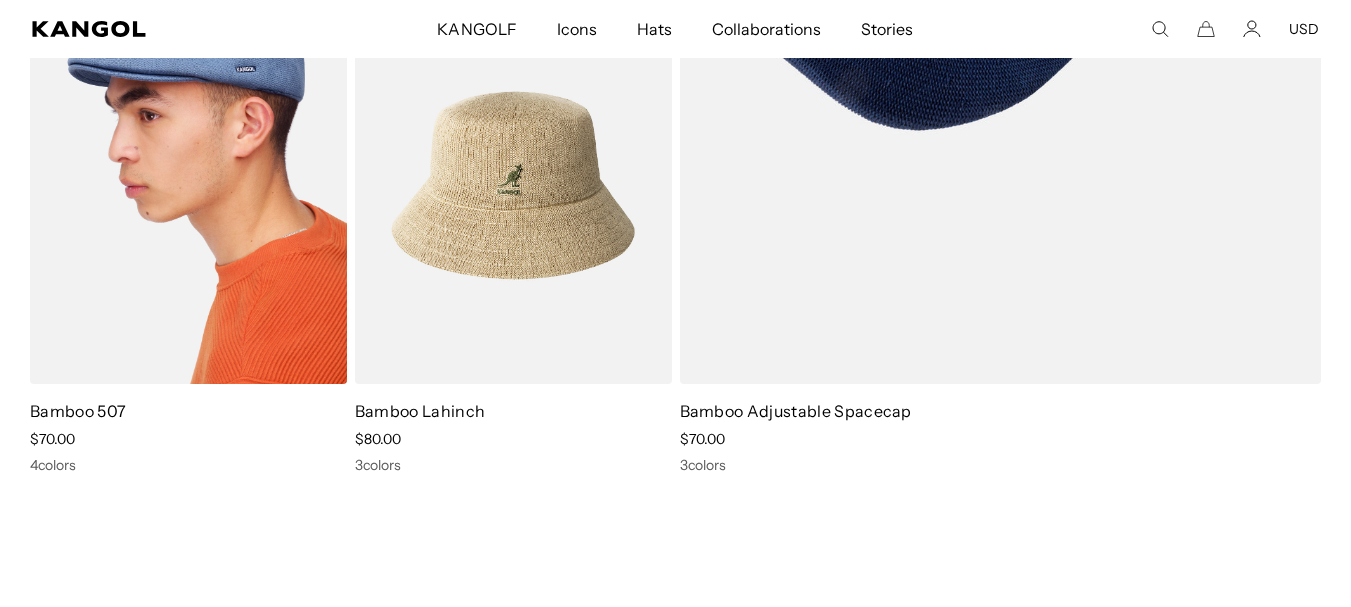 click at bounding box center (188, 186) 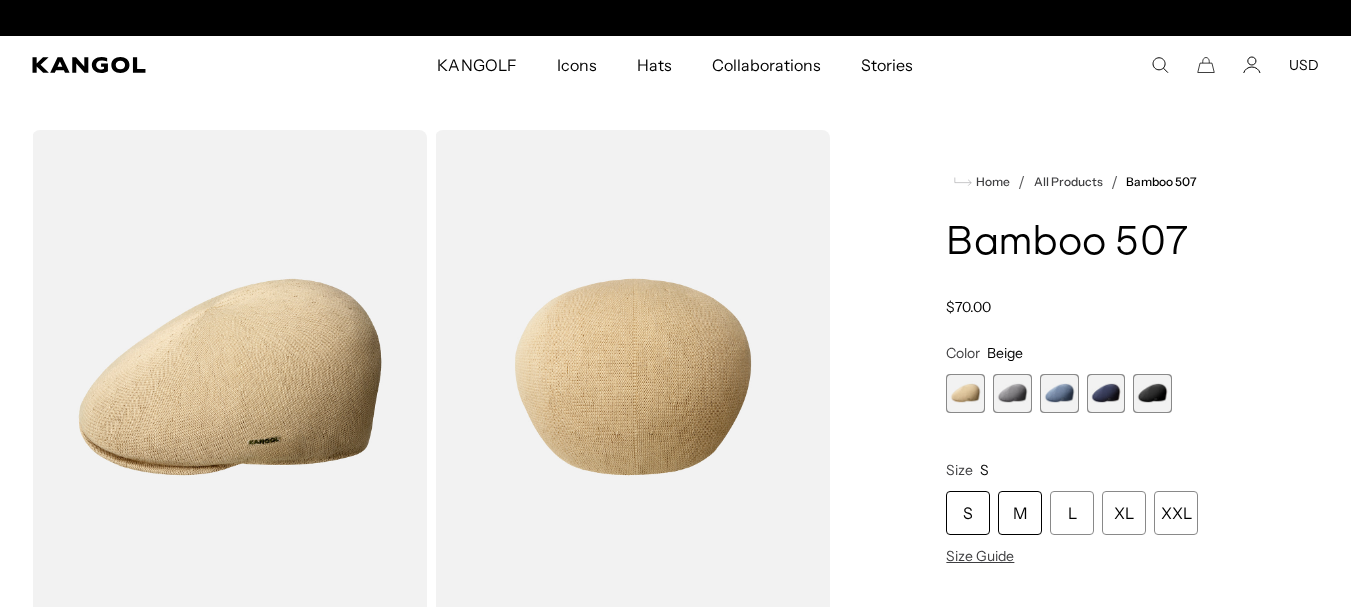 click on "M" at bounding box center (1020, 513) 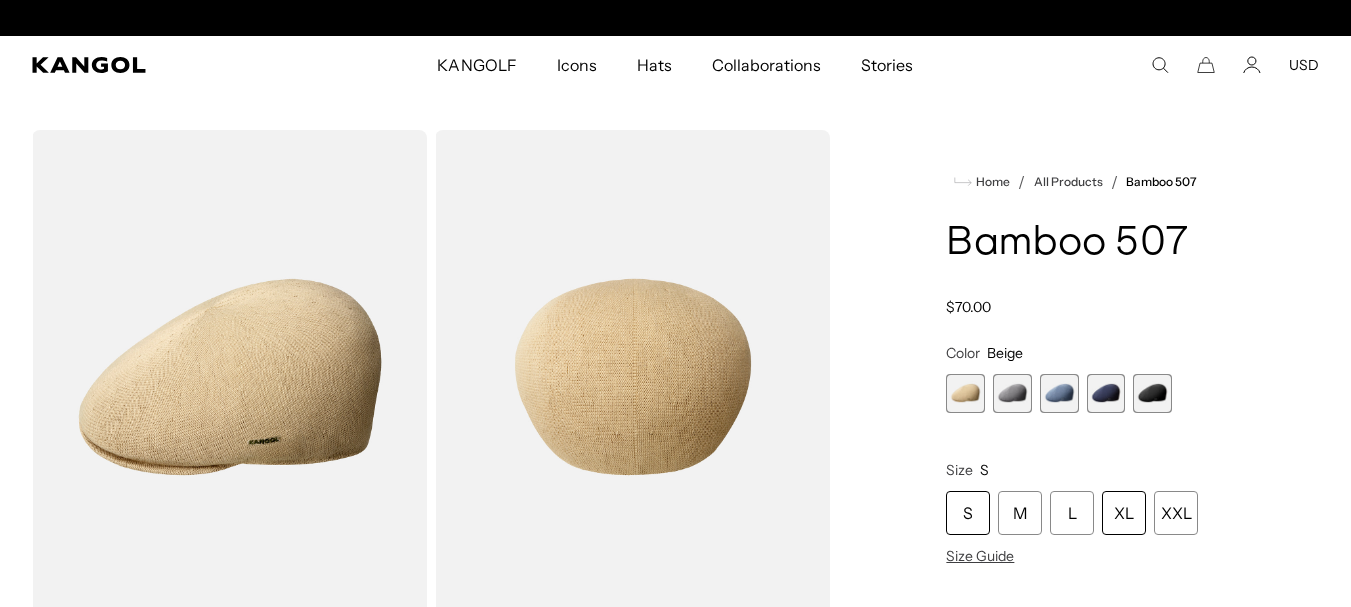 scroll, scrollTop: 141, scrollLeft: 0, axis: vertical 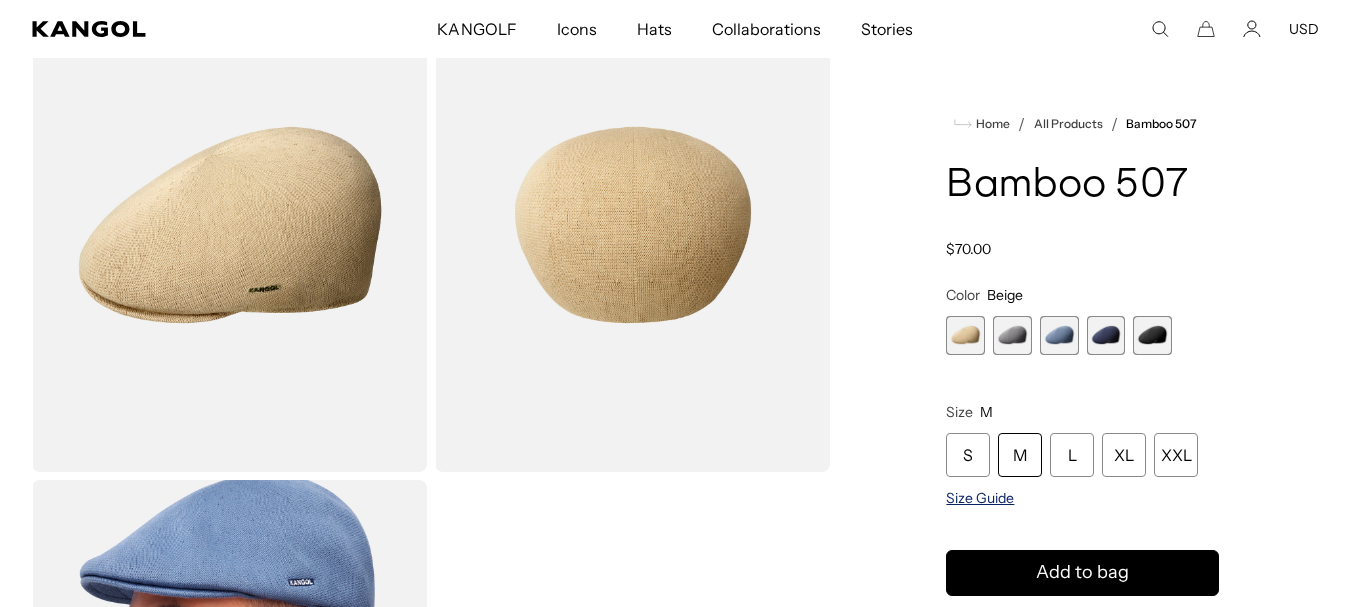 click on "Size Guide" at bounding box center (980, 498) 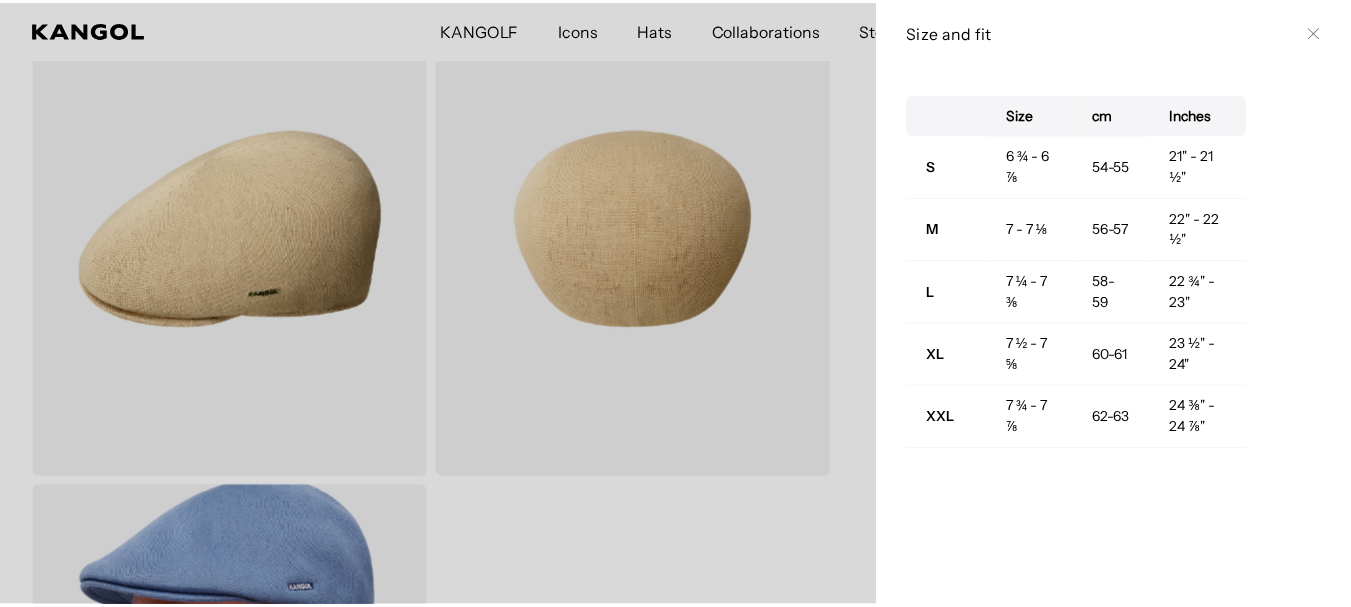 scroll, scrollTop: 0, scrollLeft: 0, axis: both 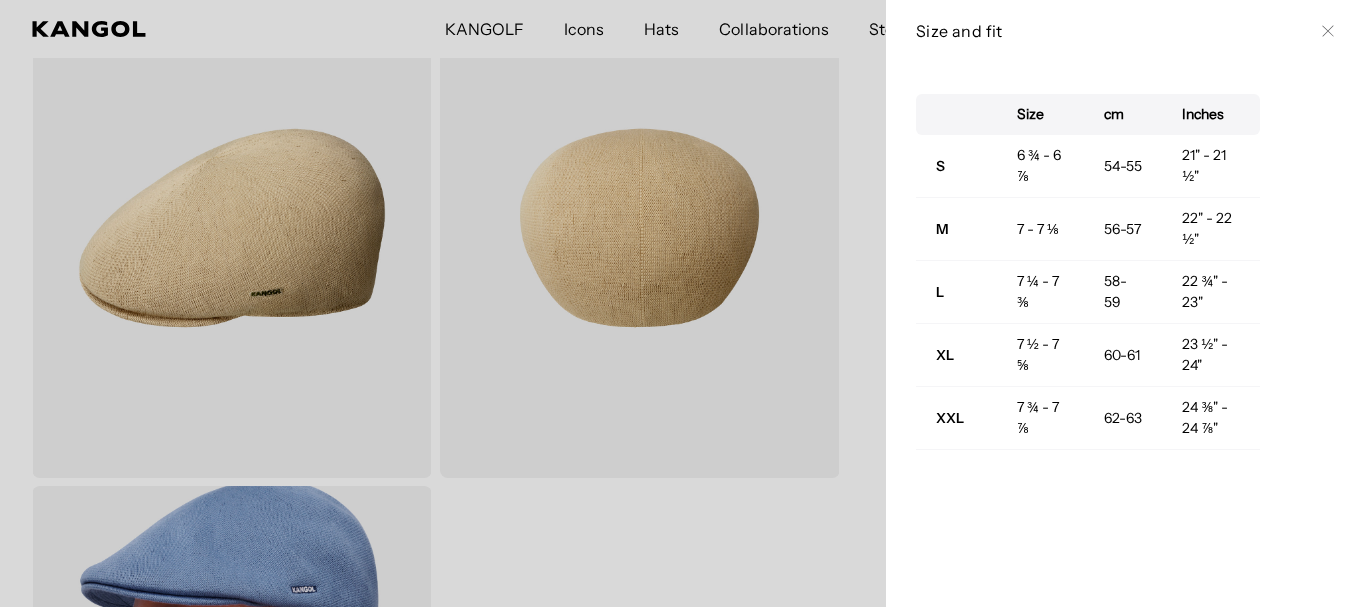 click 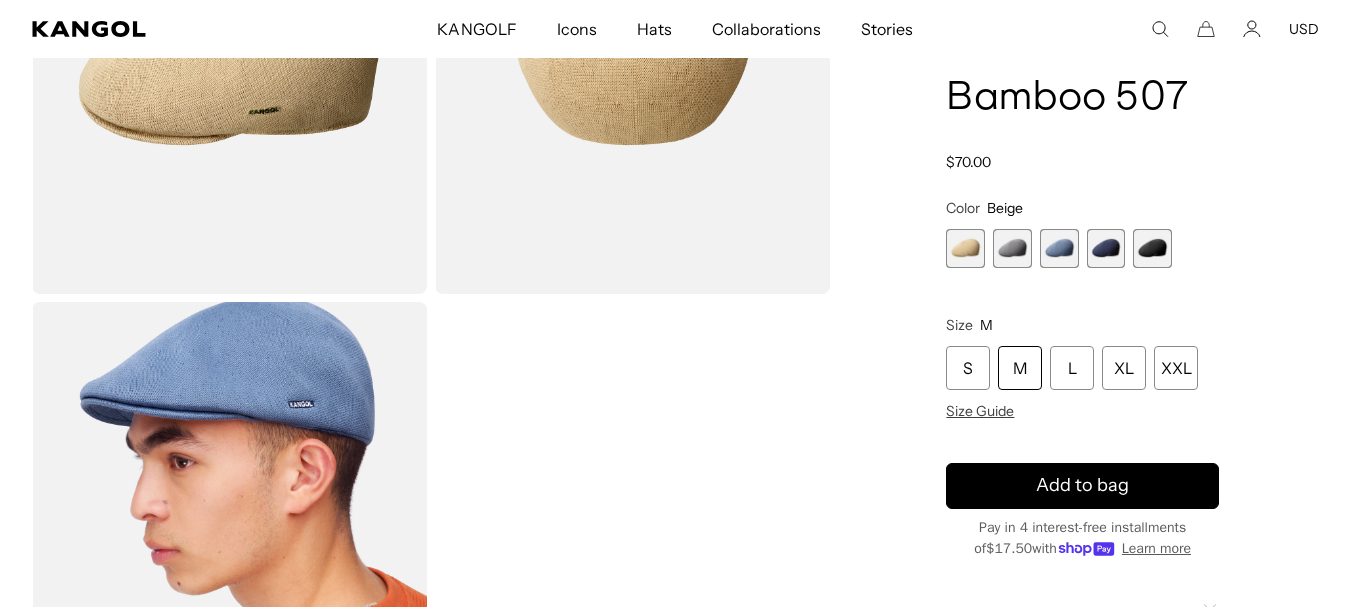scroll, scrollTop: 0, scrollLeft: 0, axis: both 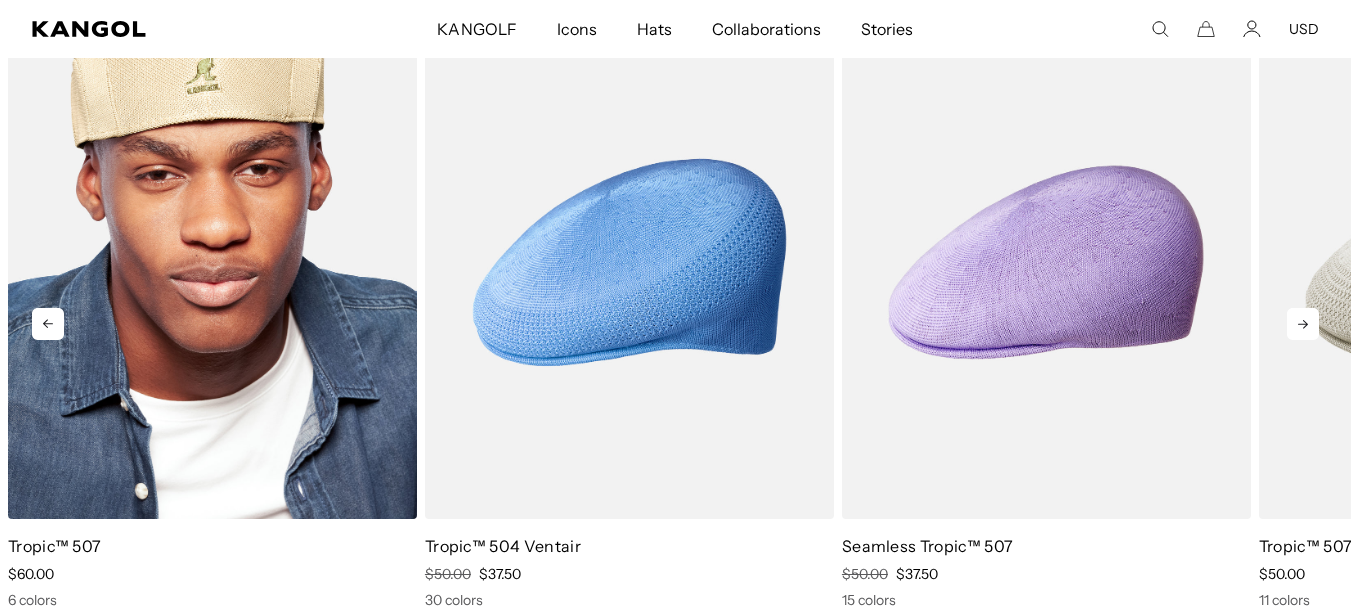 click at bounding box center [212, 262] 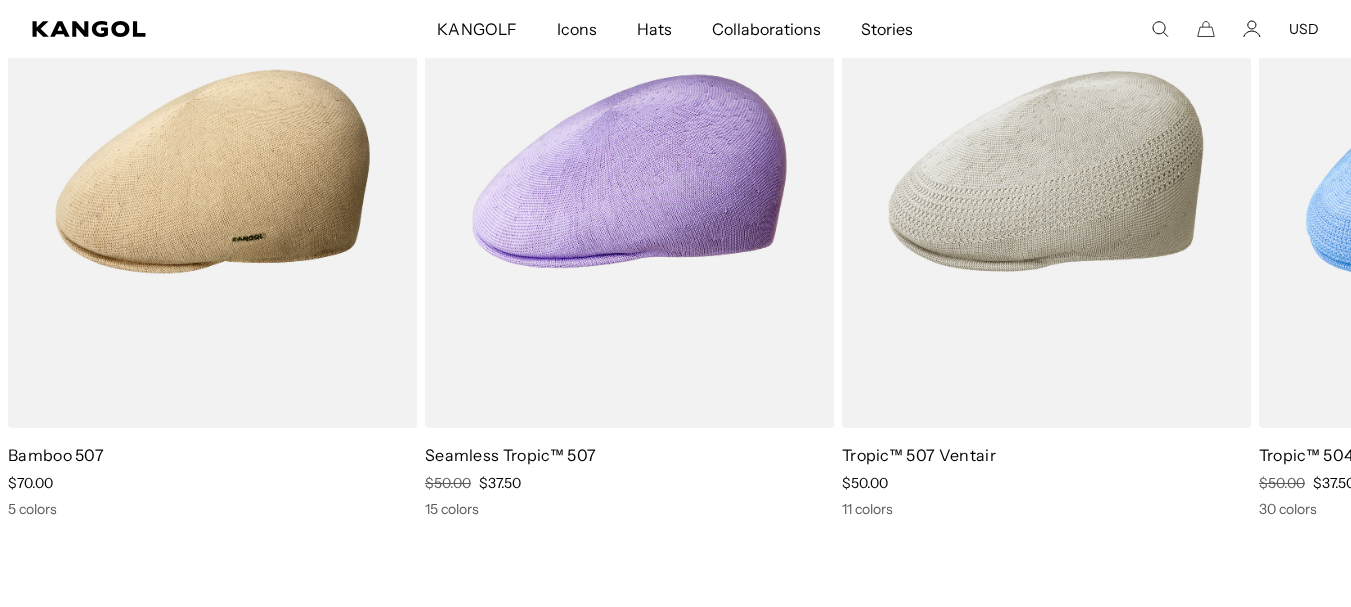scroll, scrollTop: 1935, scrollLeft: 0, axis: vertical 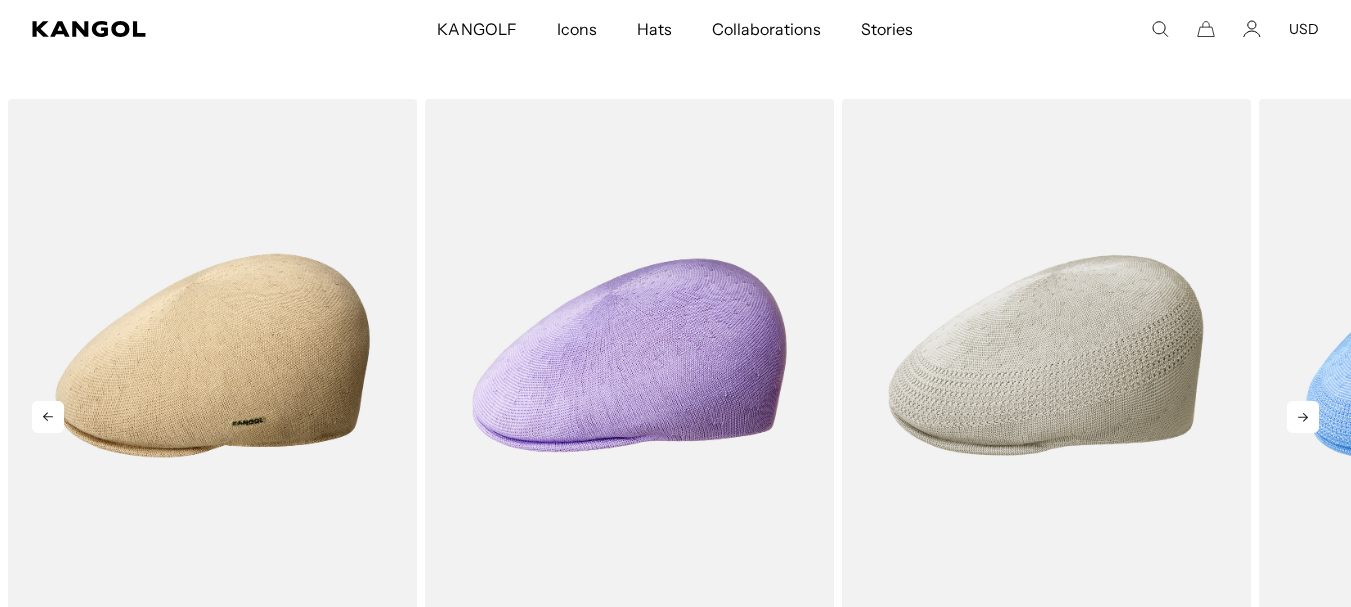 click 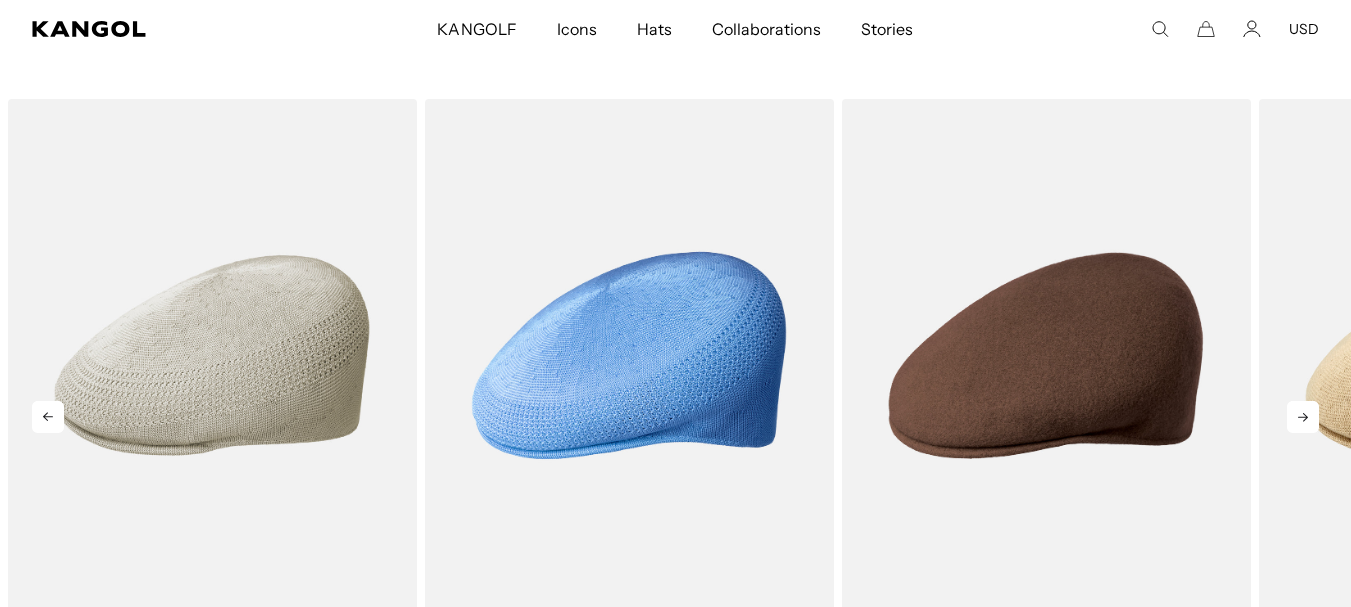 scroll, scrollTop: 0, scrollLeft: 0, axis: both 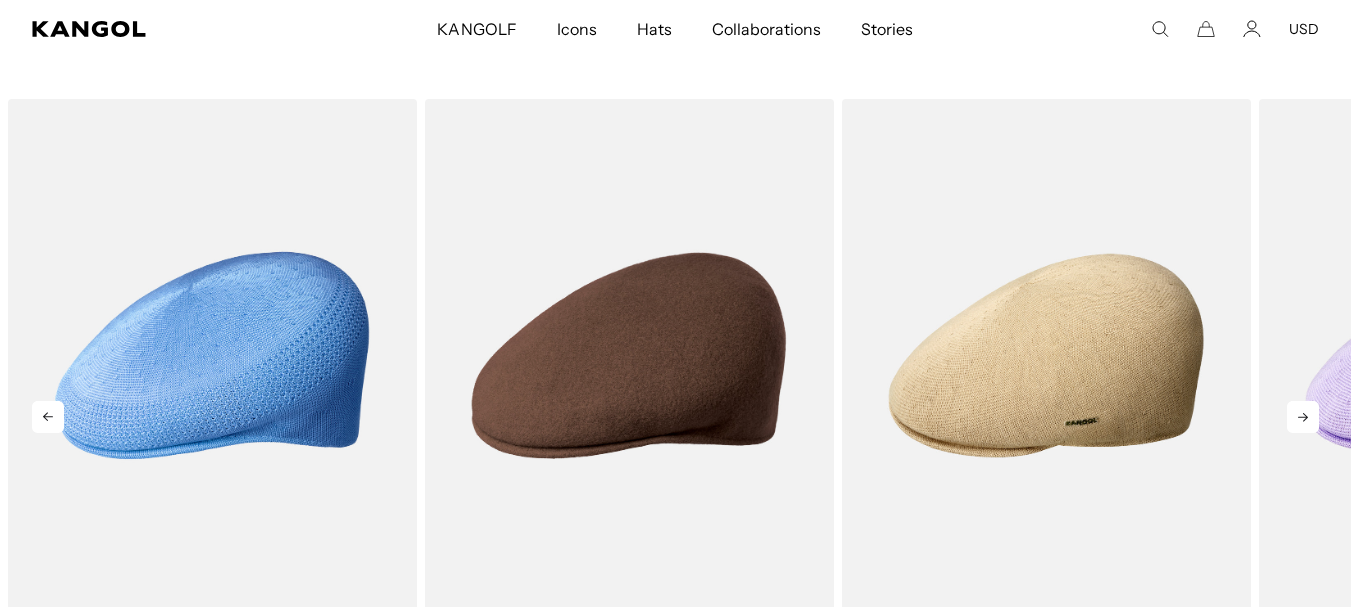 click 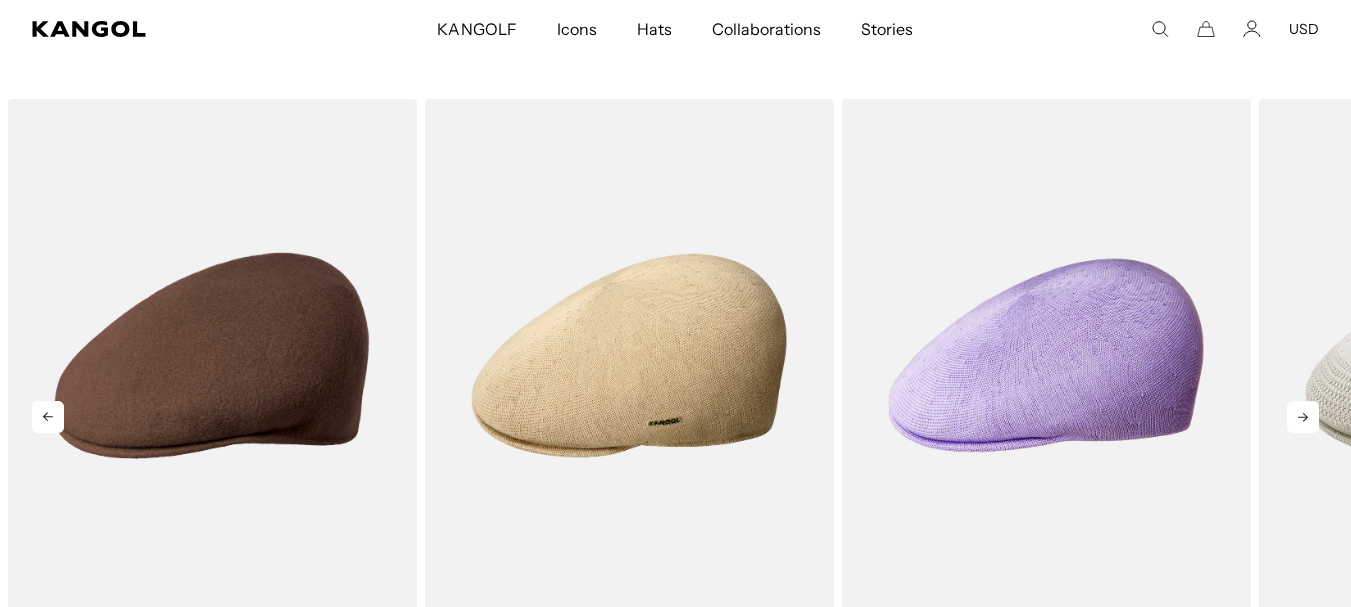click 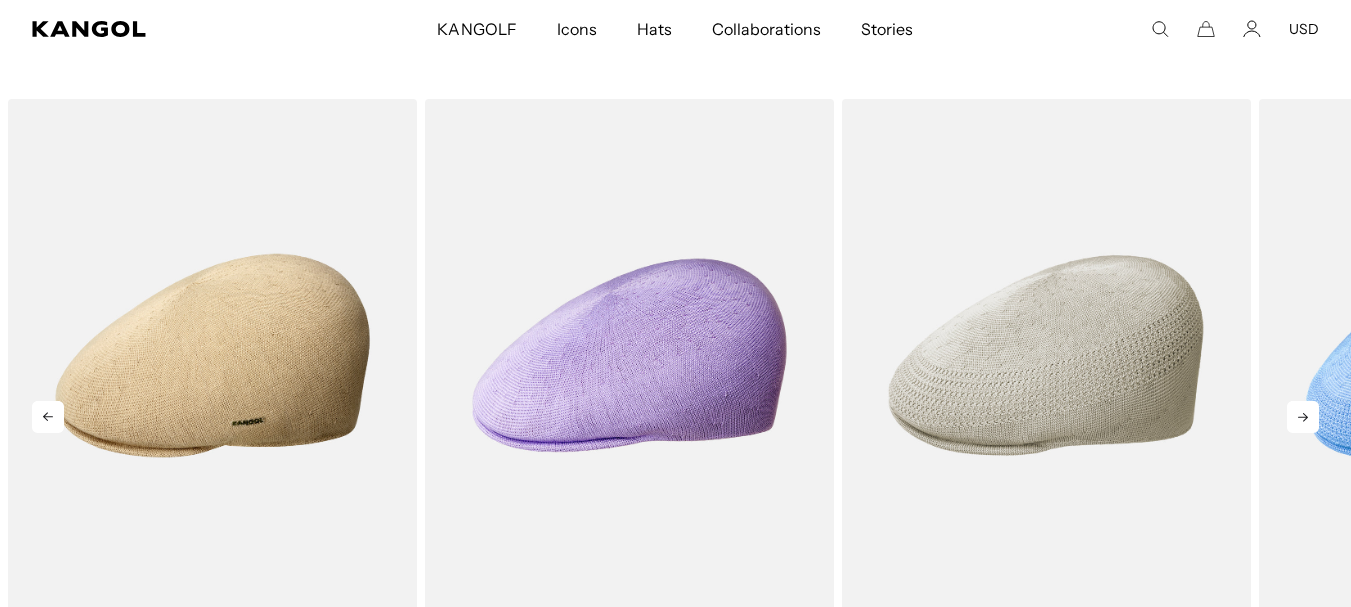 click 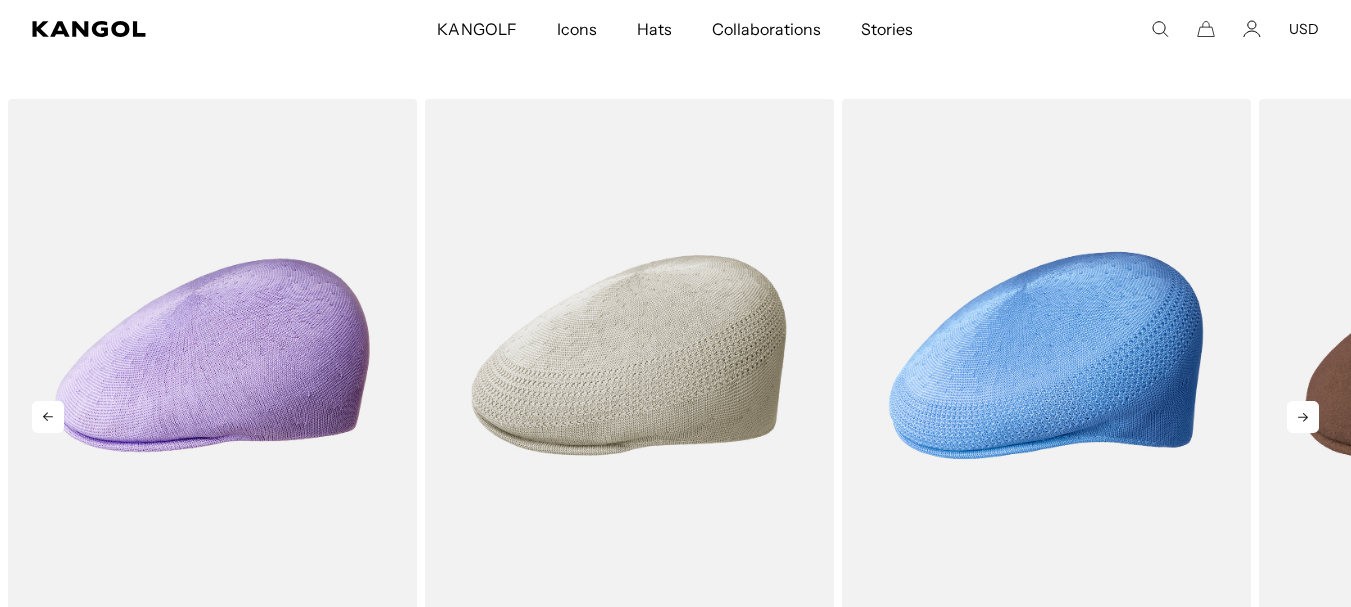 scroll, scrollTop: 0, scrollLeft: 0, axis: both 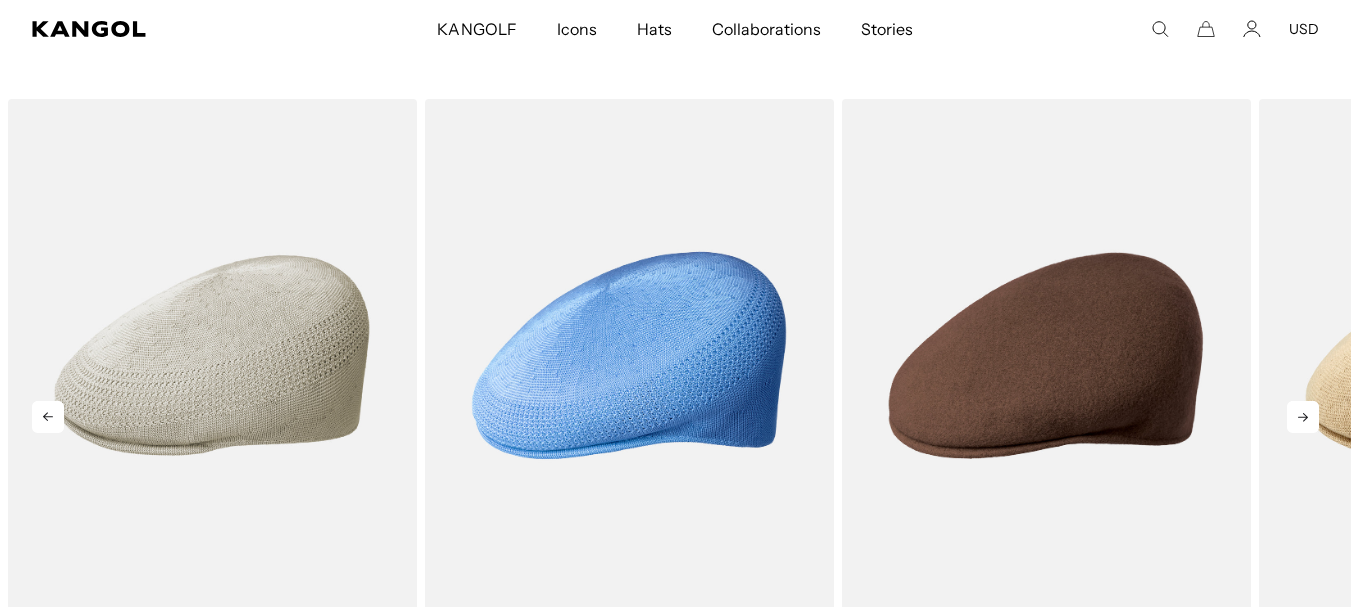 click 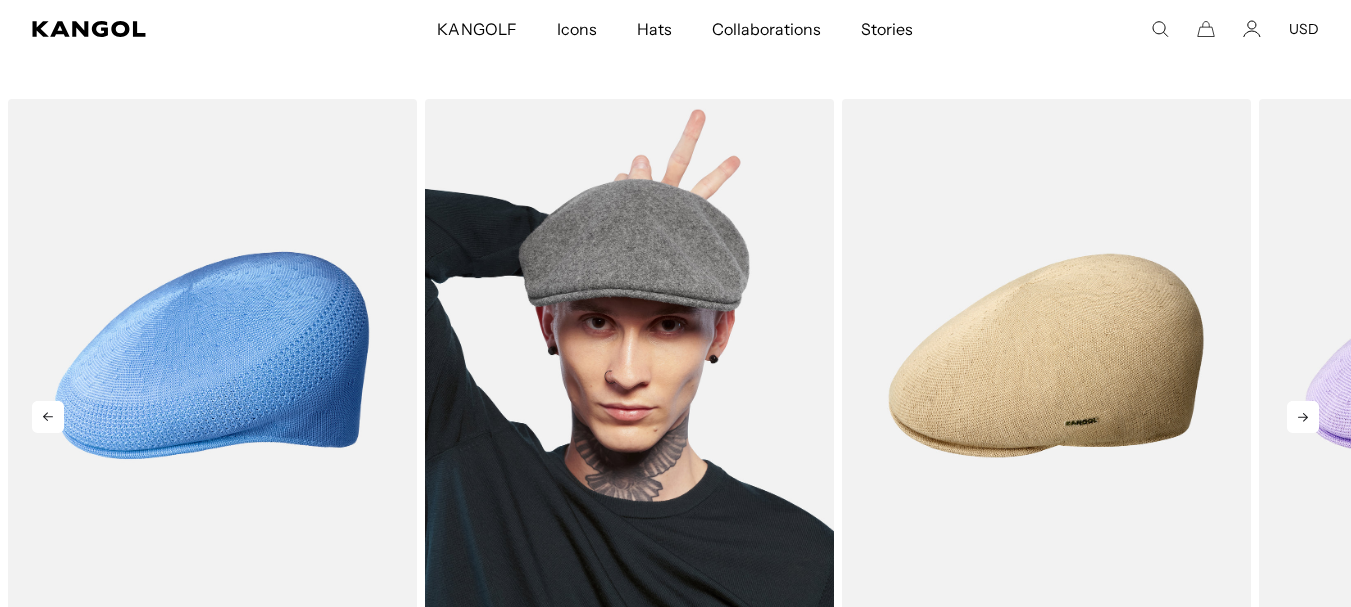 scroll, scrollTop: 0, scrollLeft: 0, axis: both 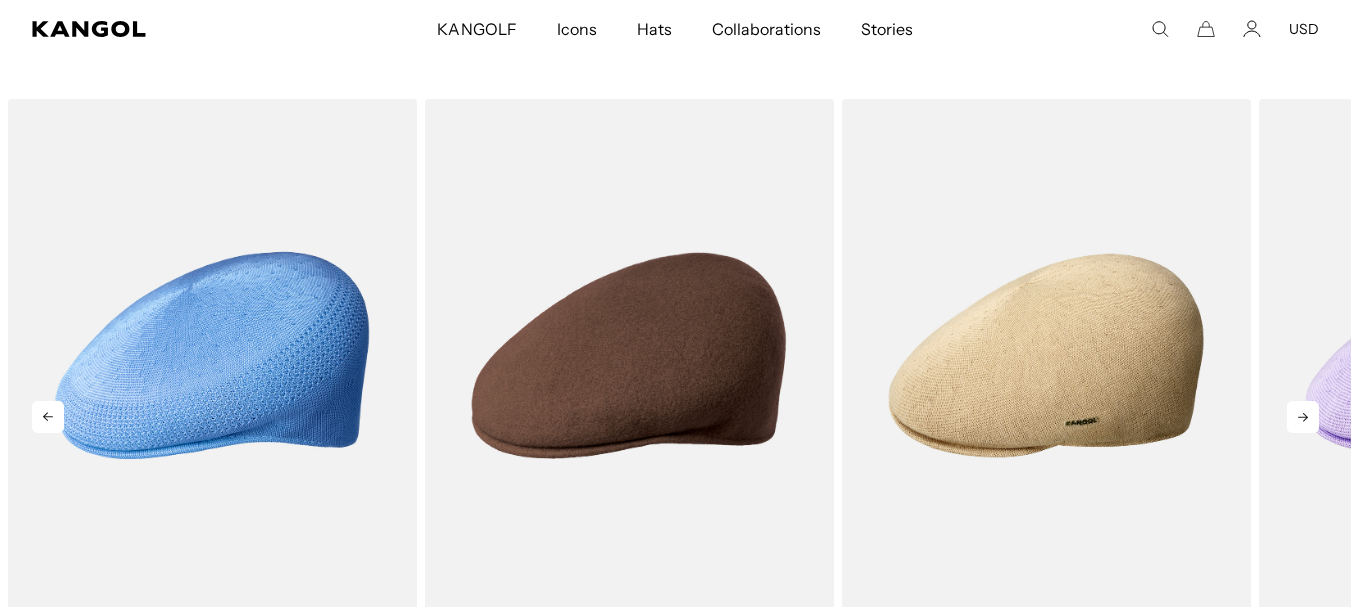 click 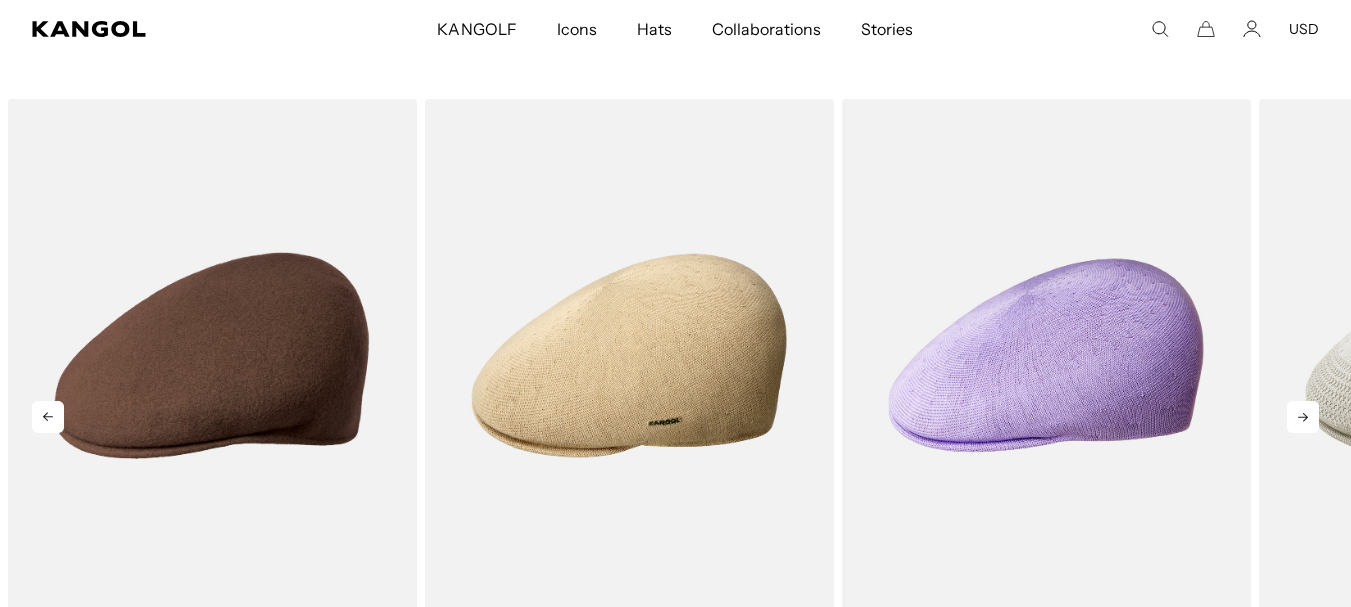click 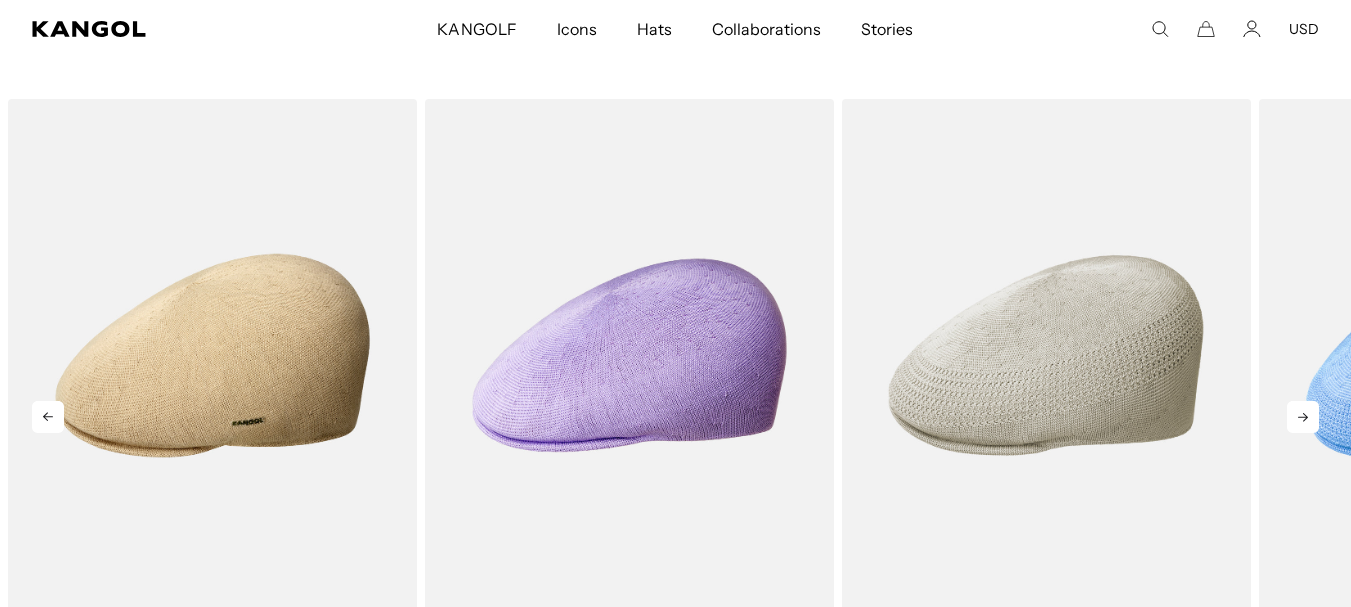 click 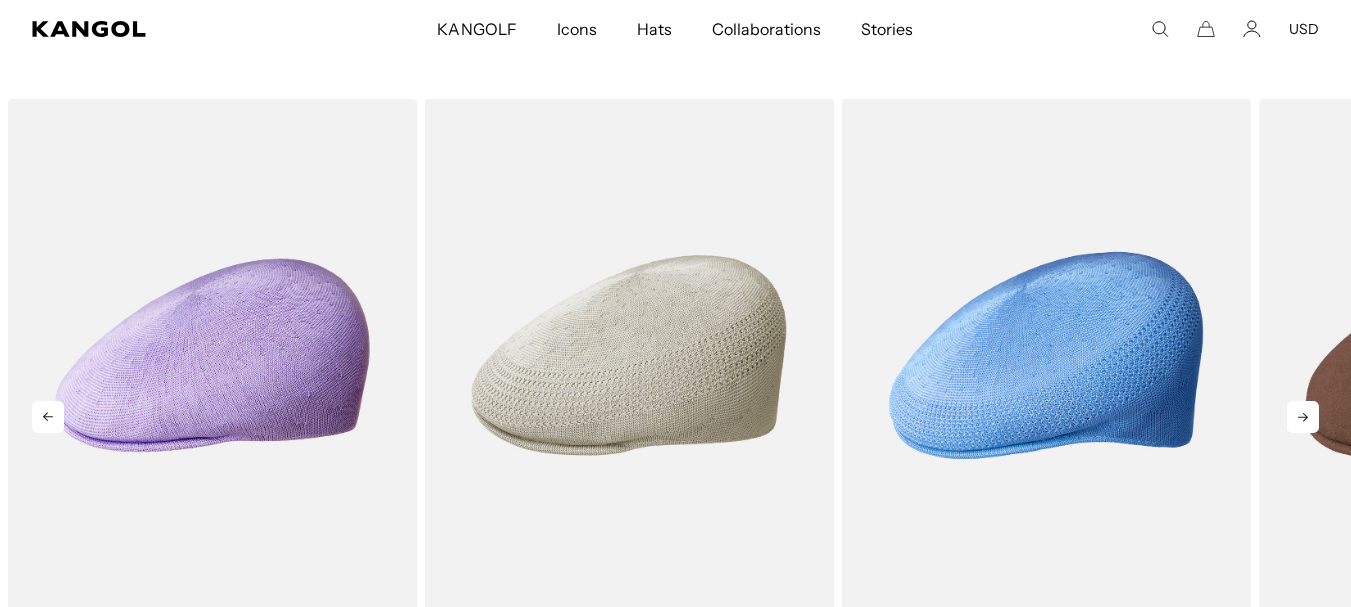 scroll, scrollTop: 0, scrollLeft: 412, axis: horizontal 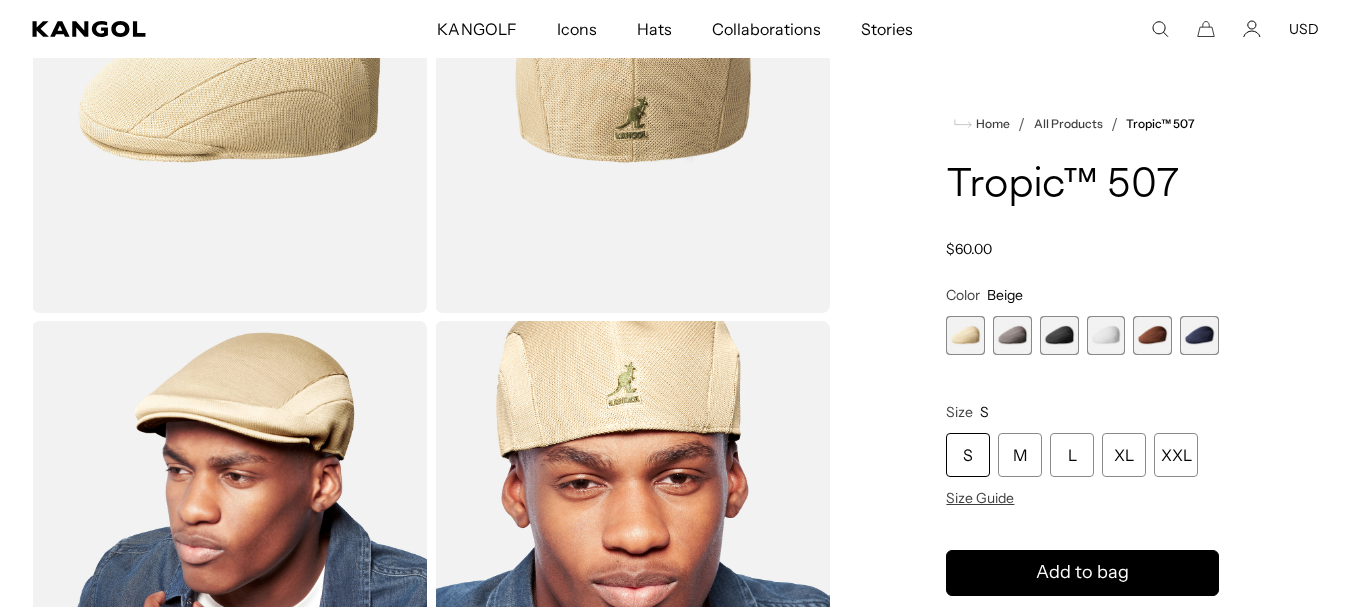 click on "USD" at bounding box center [1304, 29] 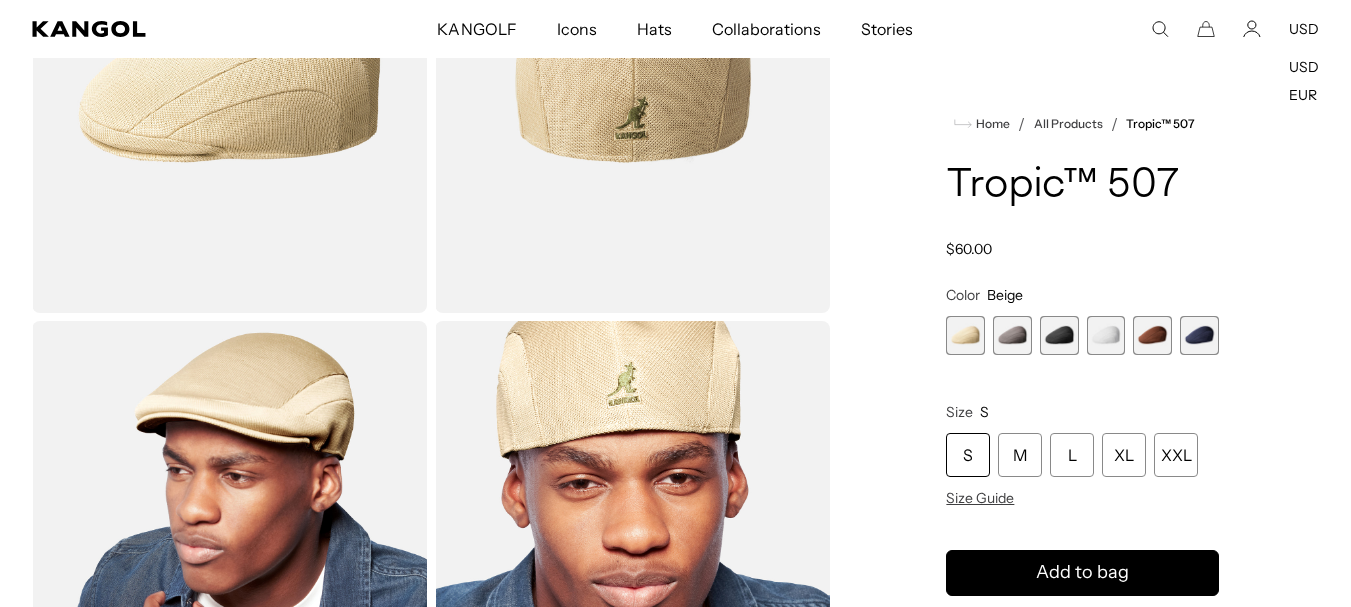 click on "USD" at bounding box center (1304, 29) 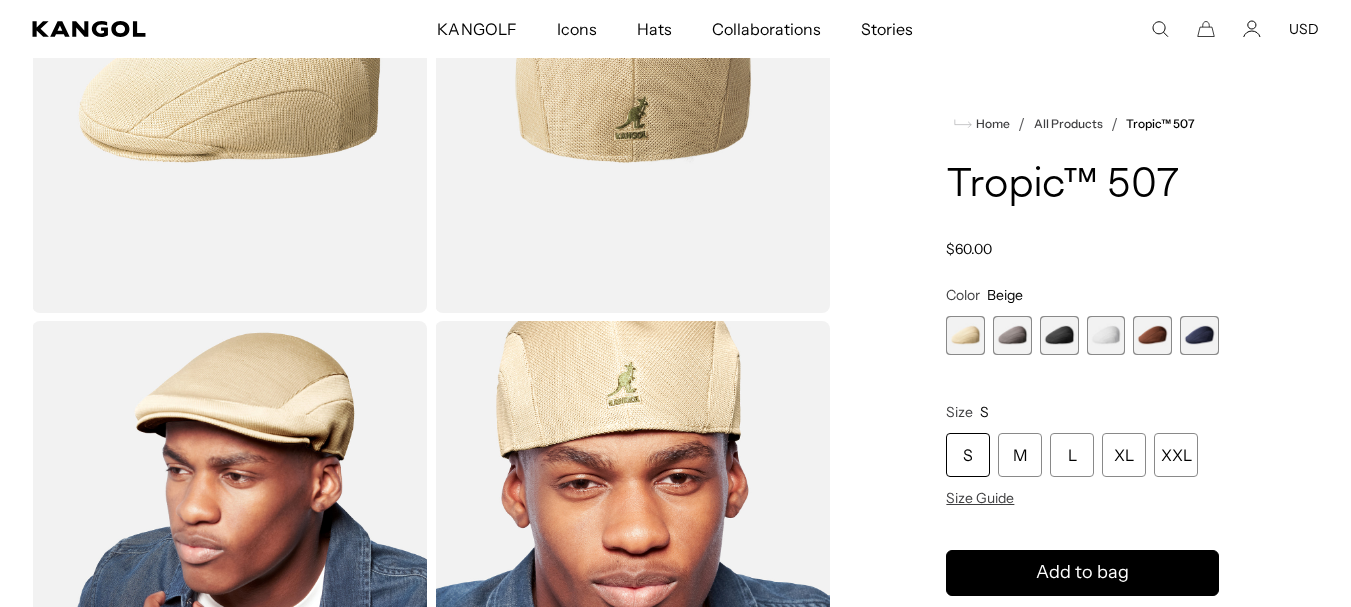 scroll, scrollTop: 0, scrollLeft: 412, axis: horizontal 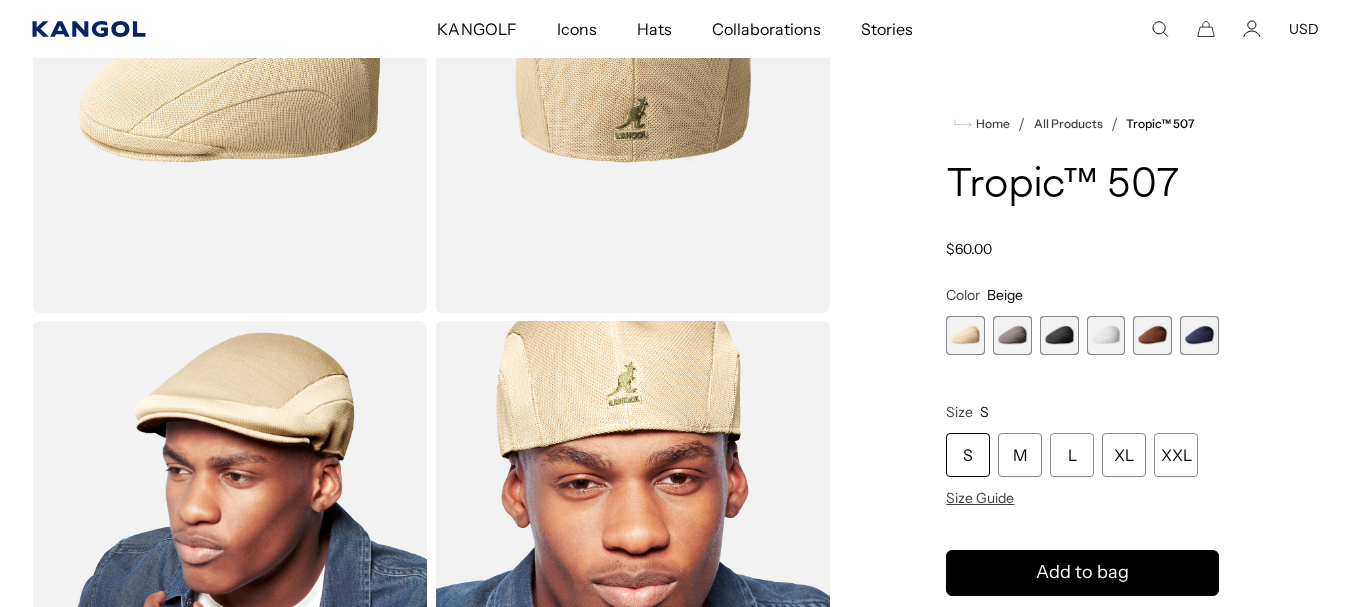 click 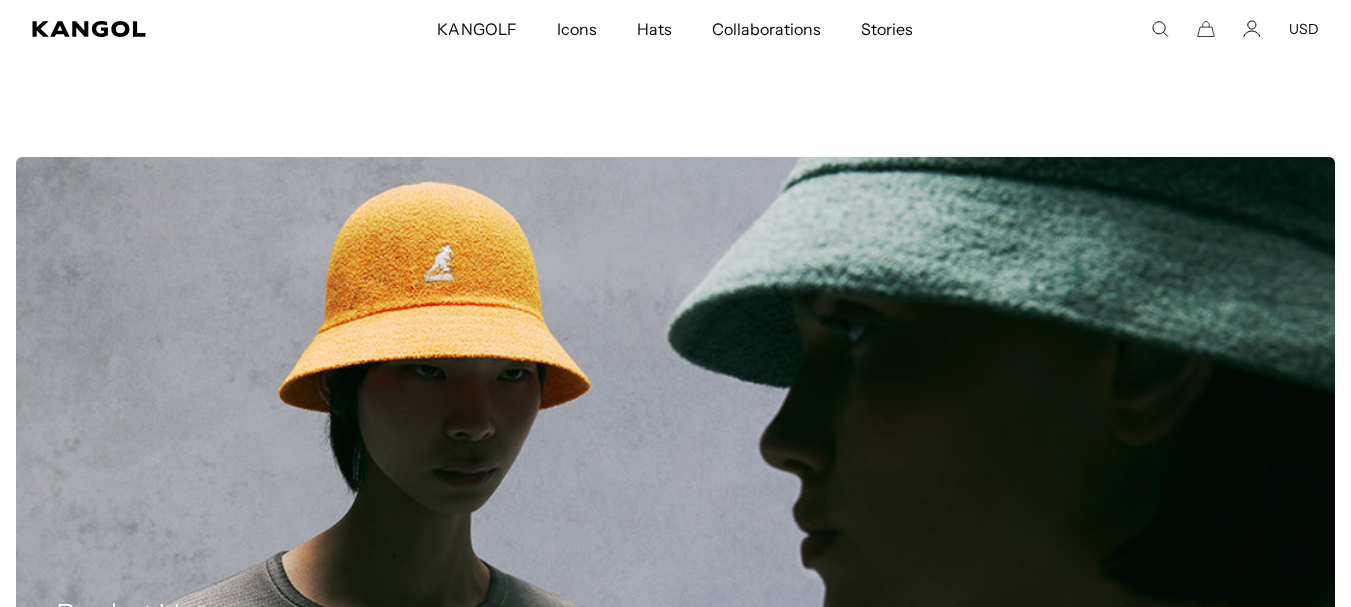 scroll, scrollTop: 1620, scrollLeft: 0, axis: vertical 